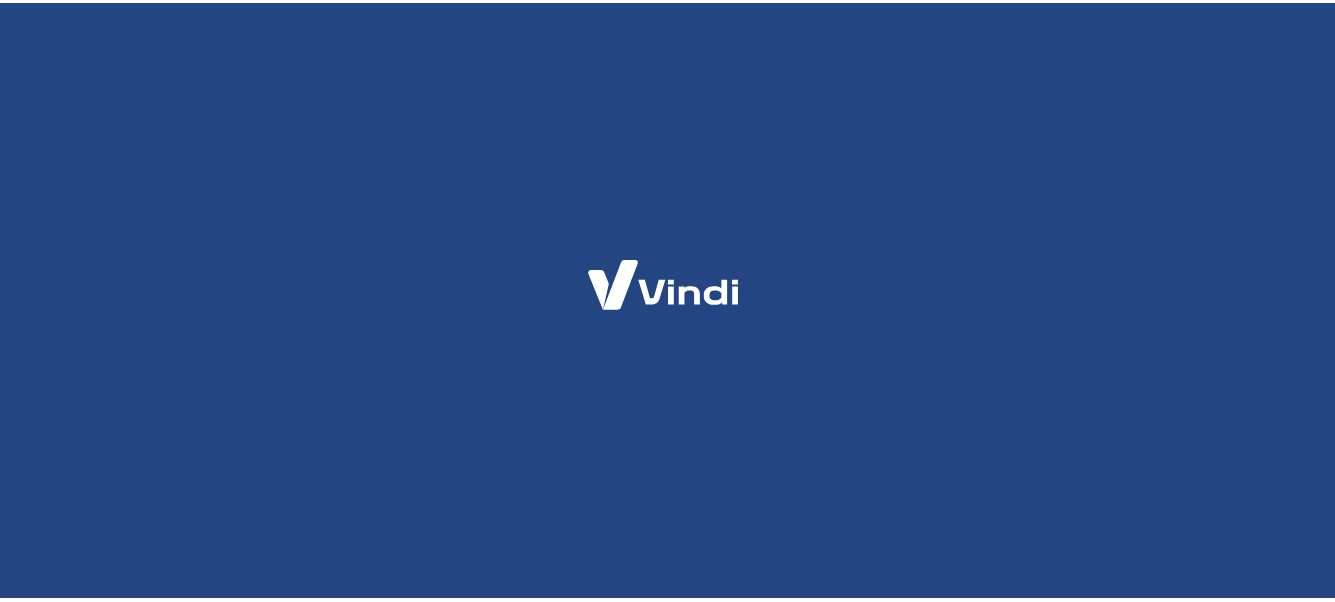scroll, scrollTop: 0, scrollLeft: 0, axis: both 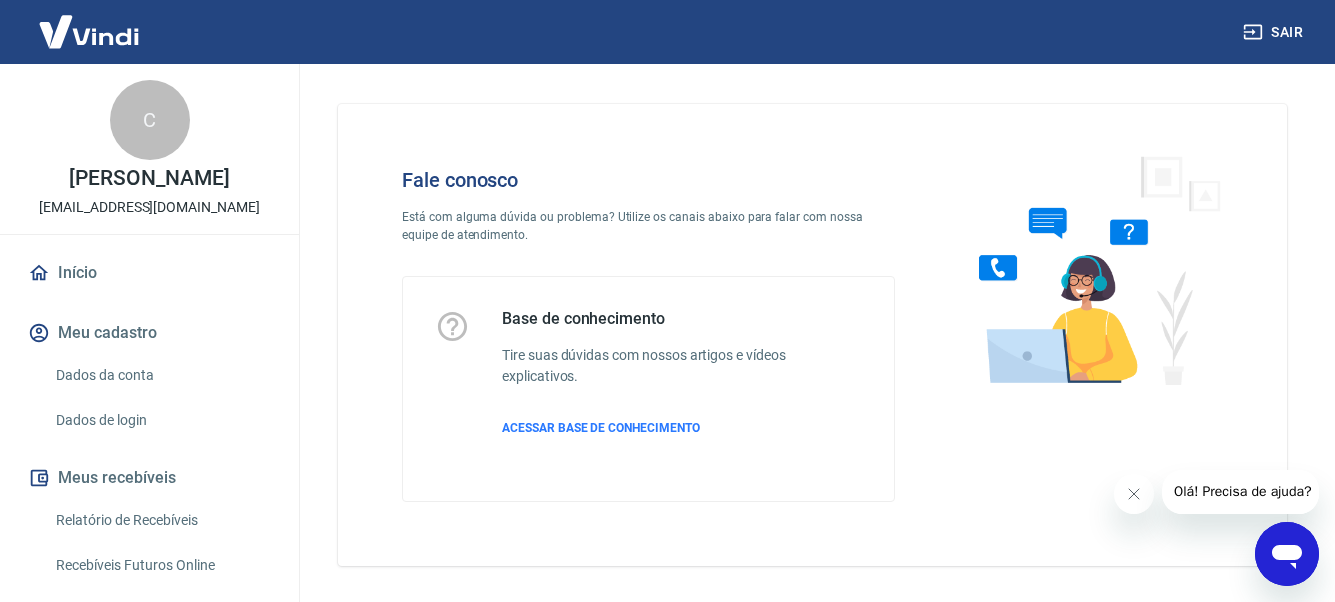 click at bounding box center (1091, 269) 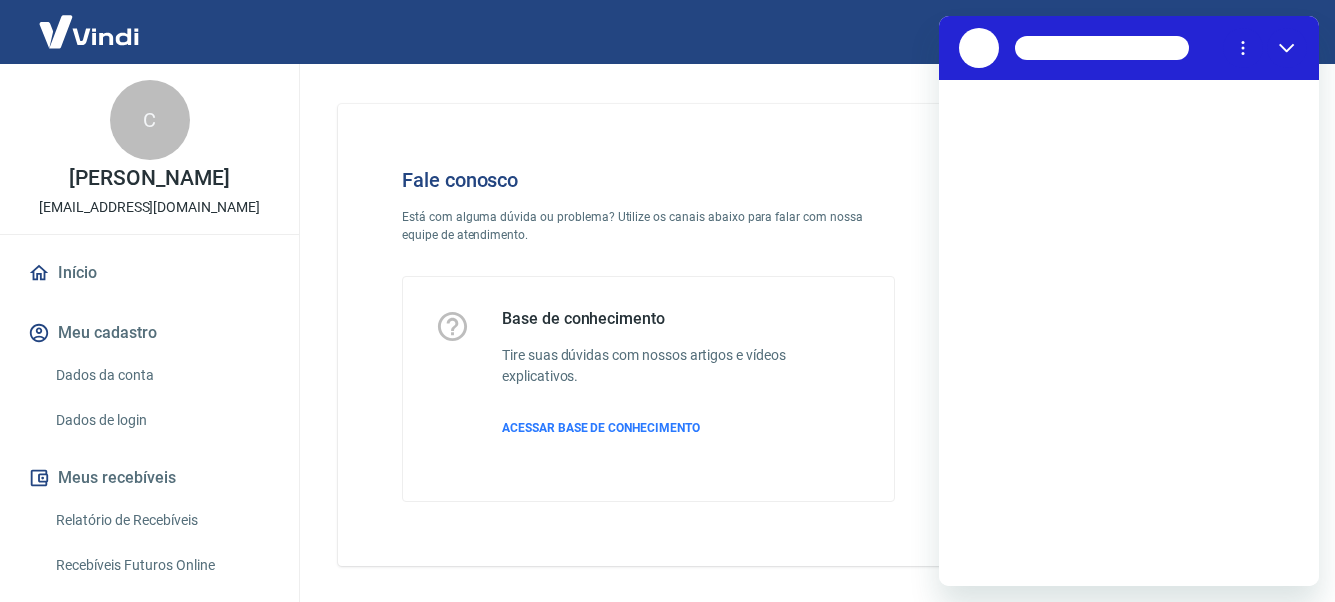 scroll, scrollTop: 0, scrollLeft: 0, axis: both 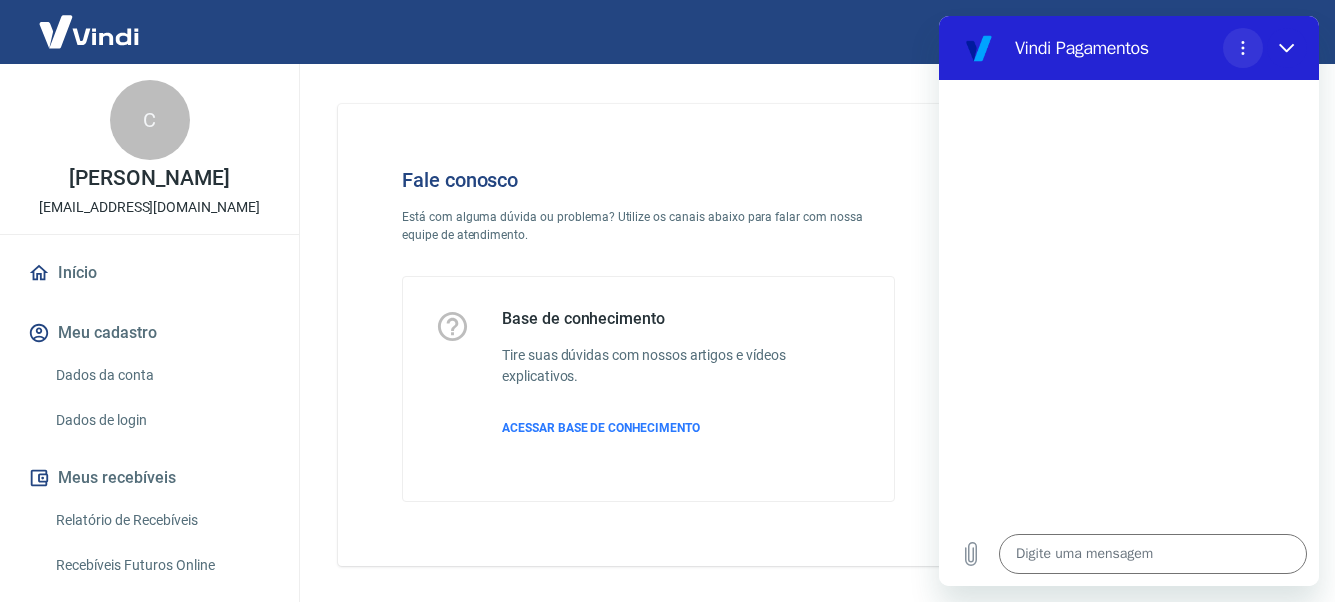 click at bounding box center [1243, 48] 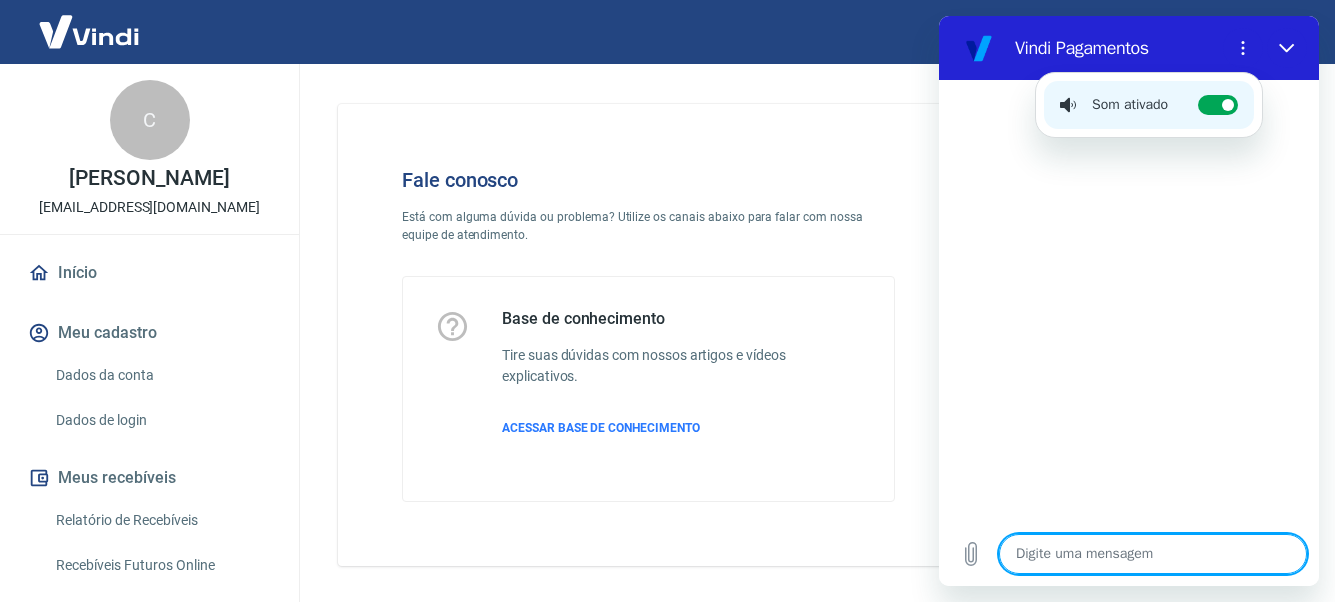 click at bounding box center (1153, 554) 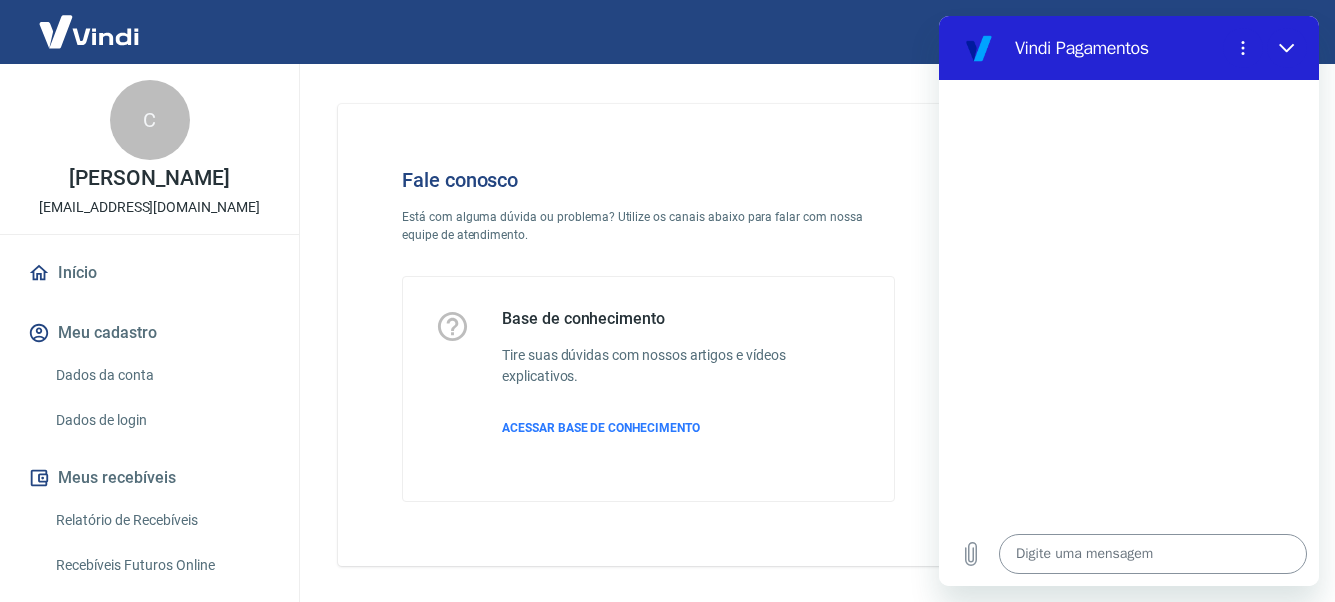 click at bounding box center (1153, 554) 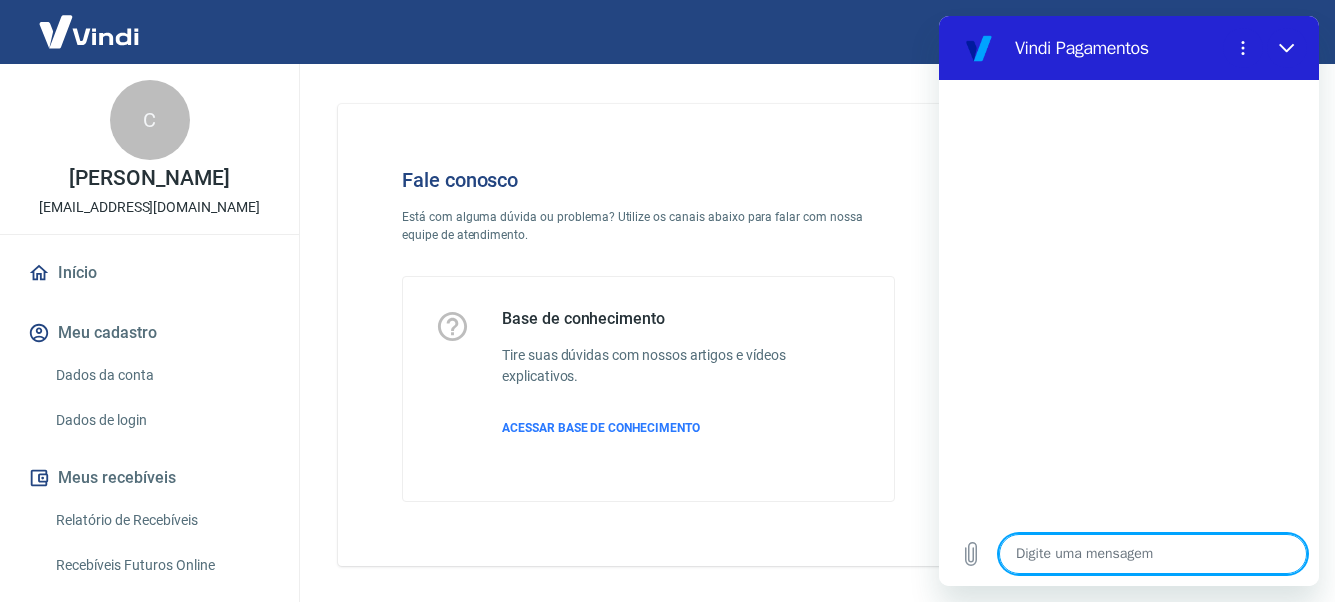 type on "o" 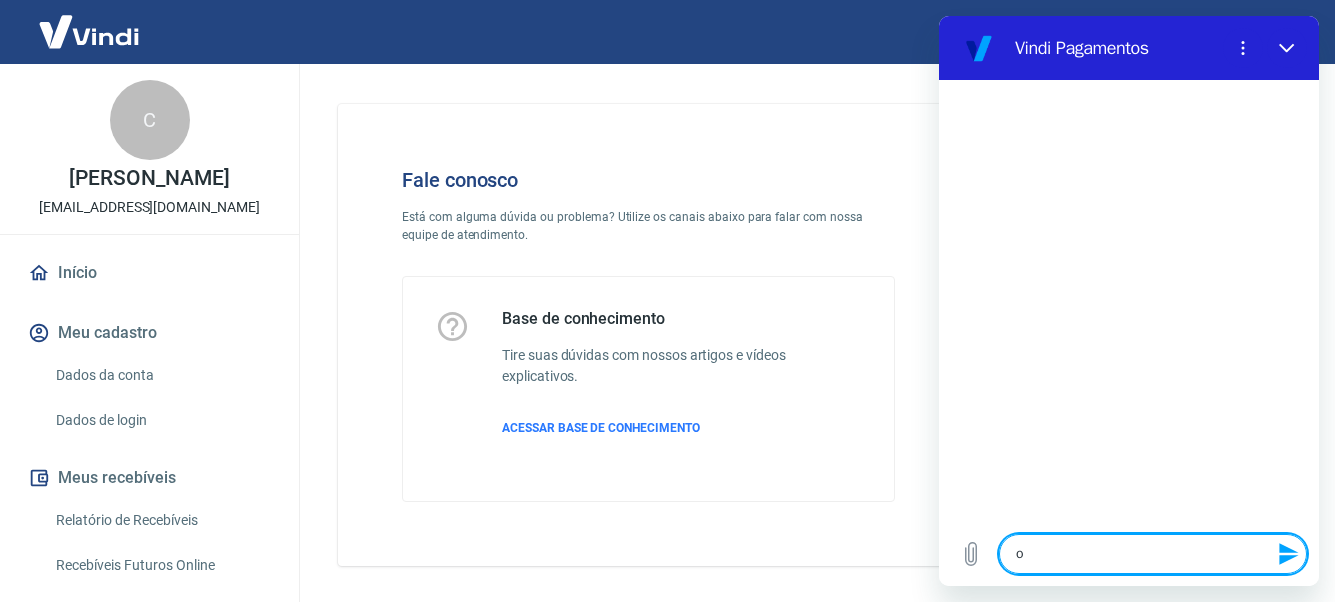 type on "ol" 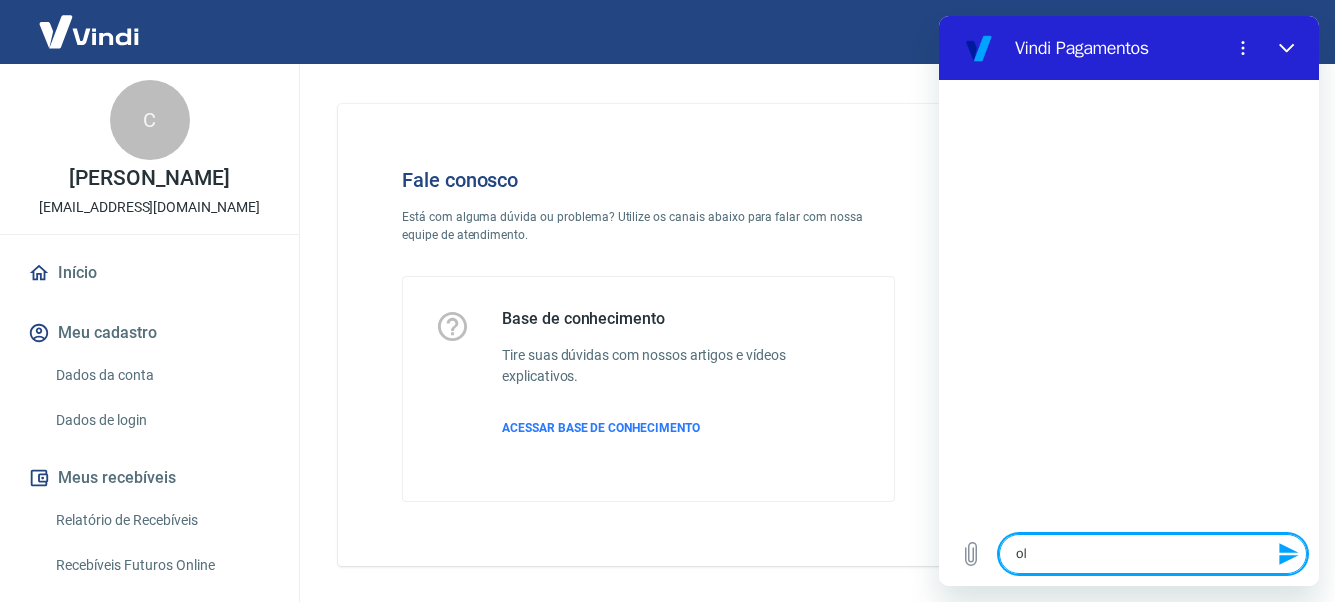 type on "ola" 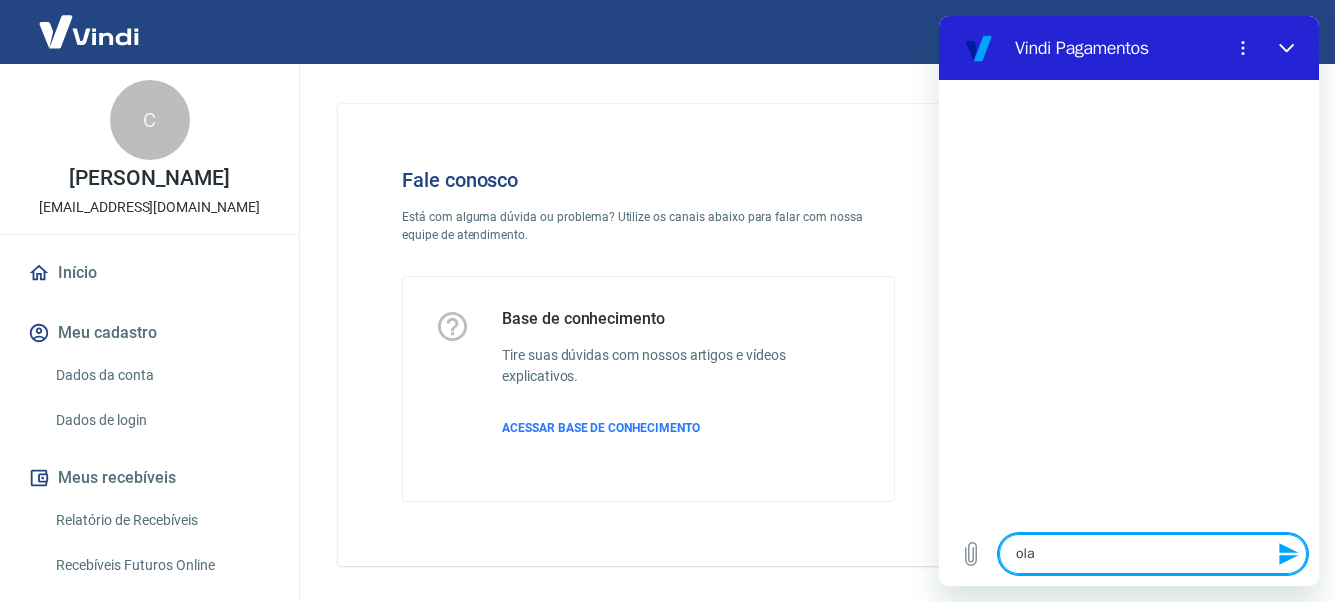 type 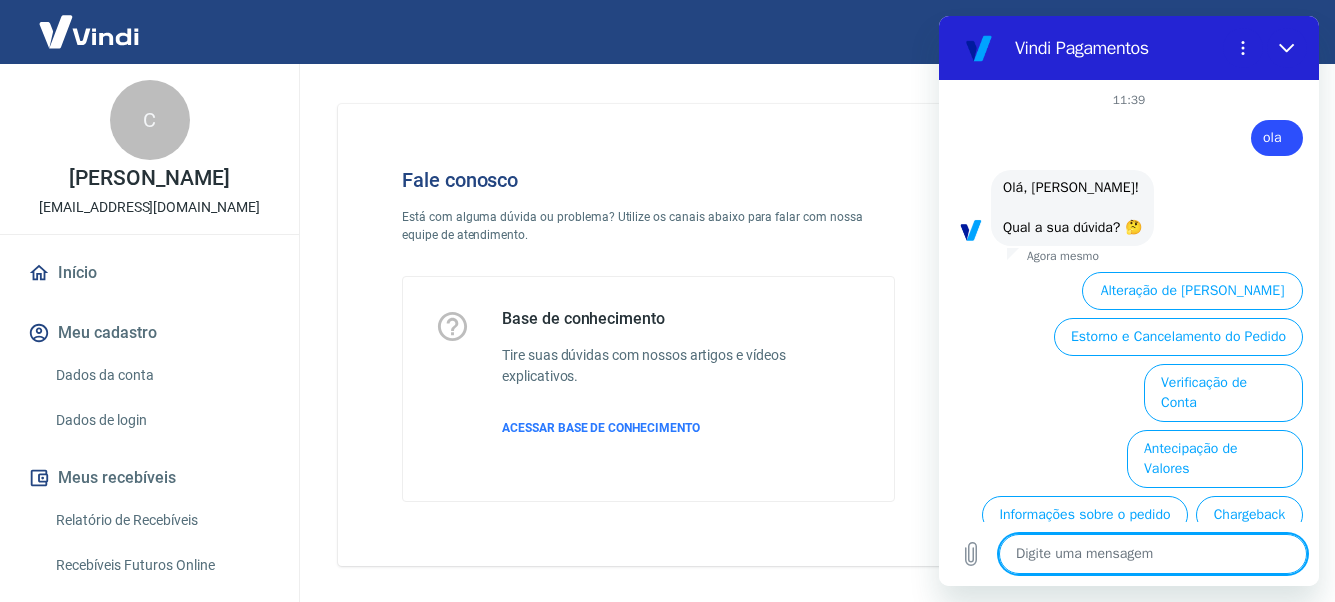 scroll, scrollTop: 69, scrollLeft: 0, axis: vertical 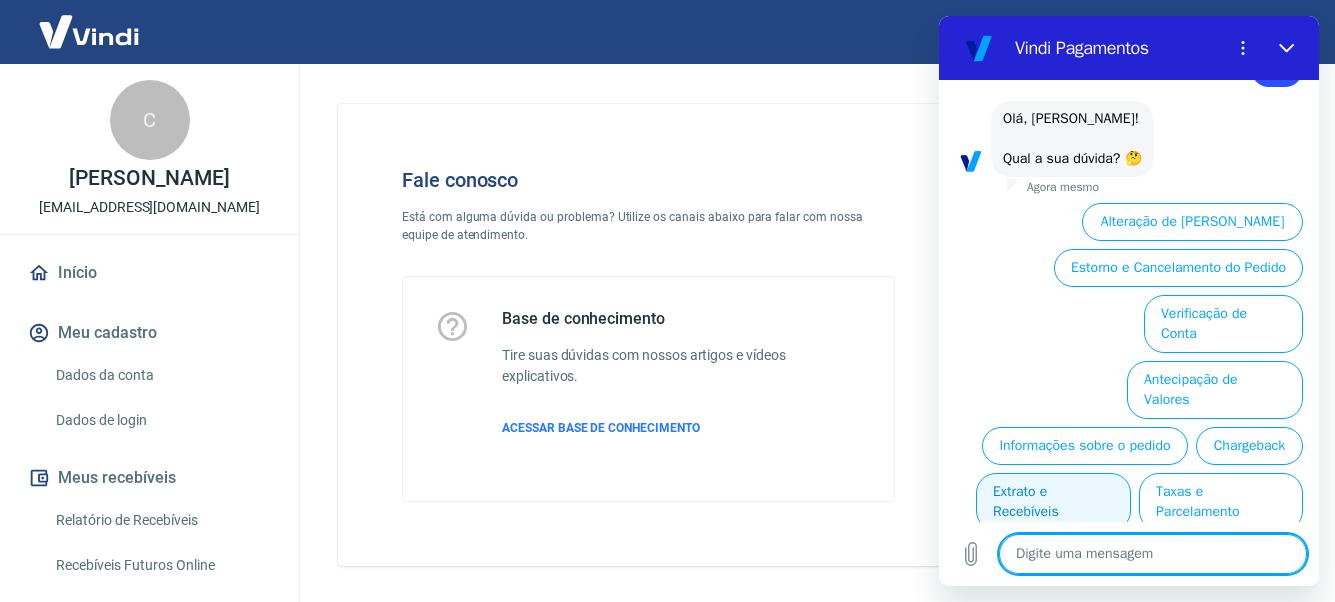 click on "Extrato e Recebíveis" at bounding box center [1053, 502] 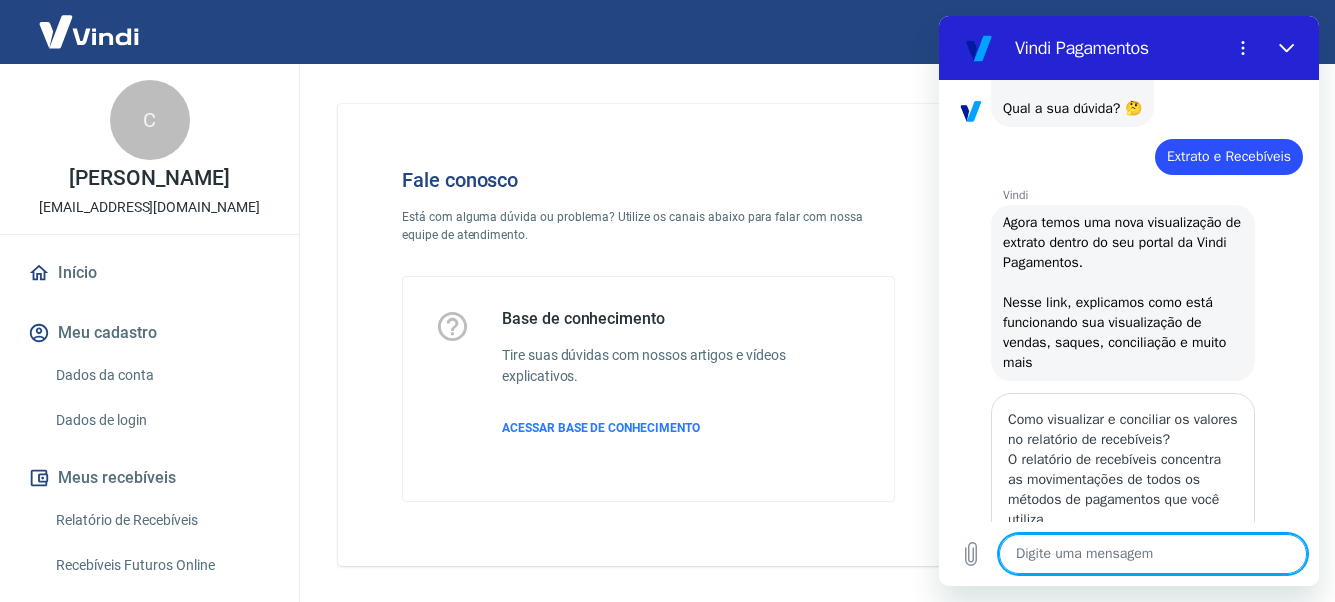 scroll, scrollTop: 319, scrollLeft: 0, axis: vertical 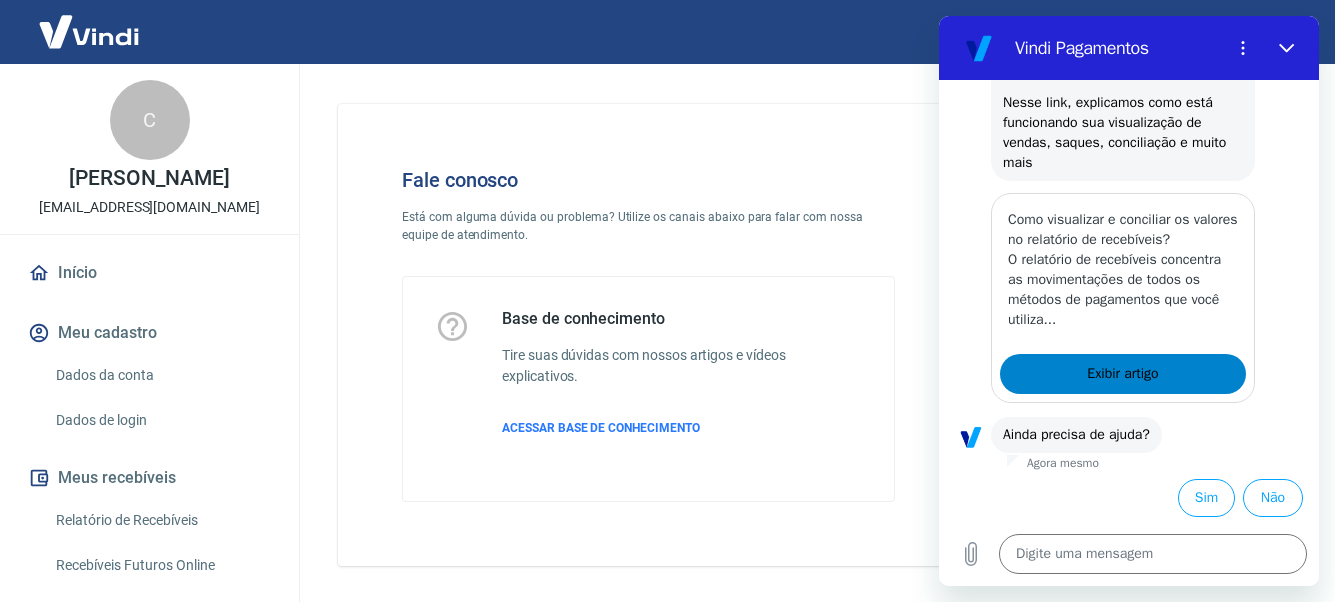 click on "Exibir artigo" at bounding box center (1123, 374) 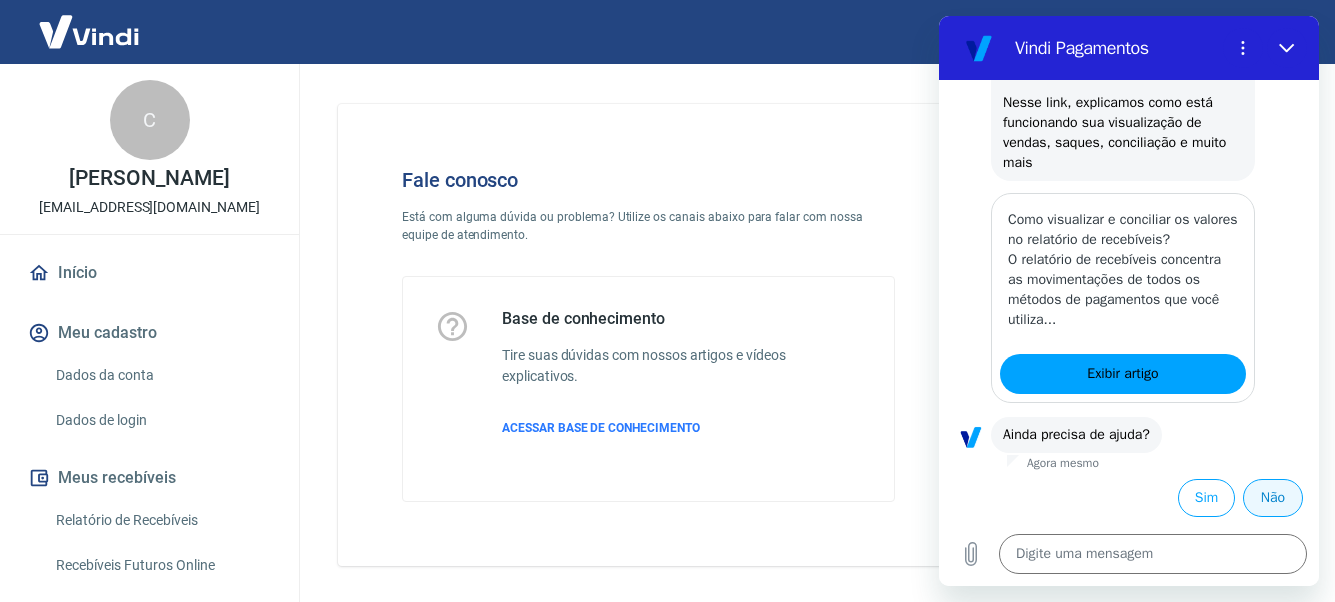 click on "Não" at bounding box center (1273, 498) 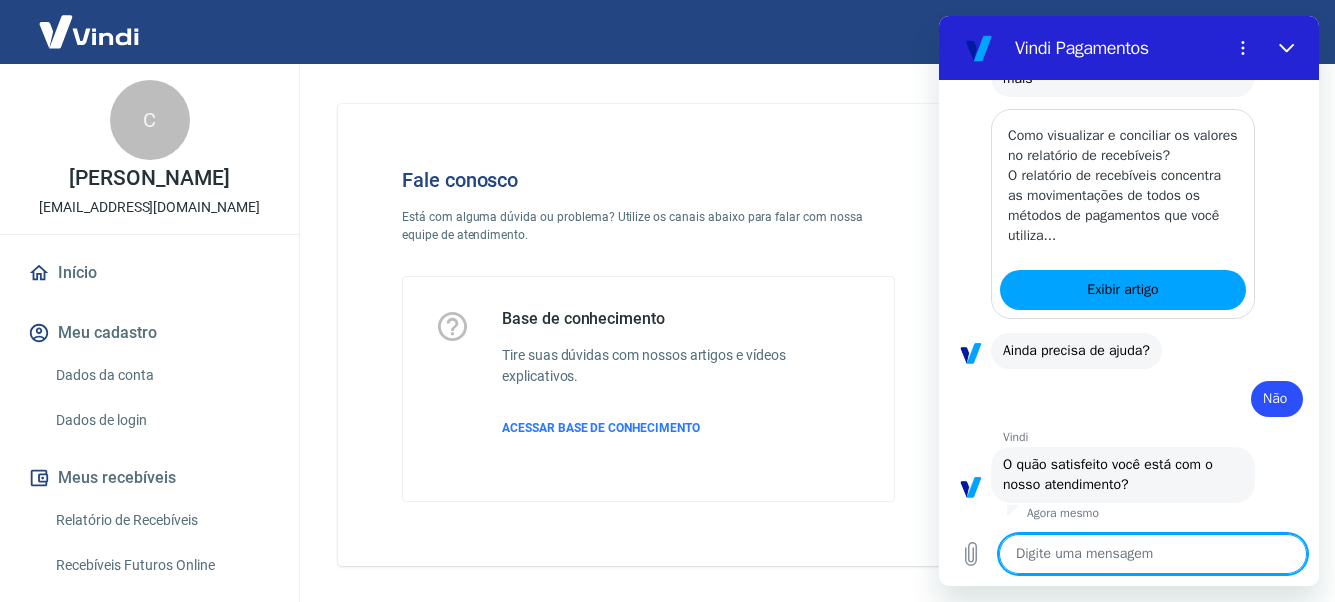 scroll, scrollTop: 499, scrollLeft: 0, axis: vertical 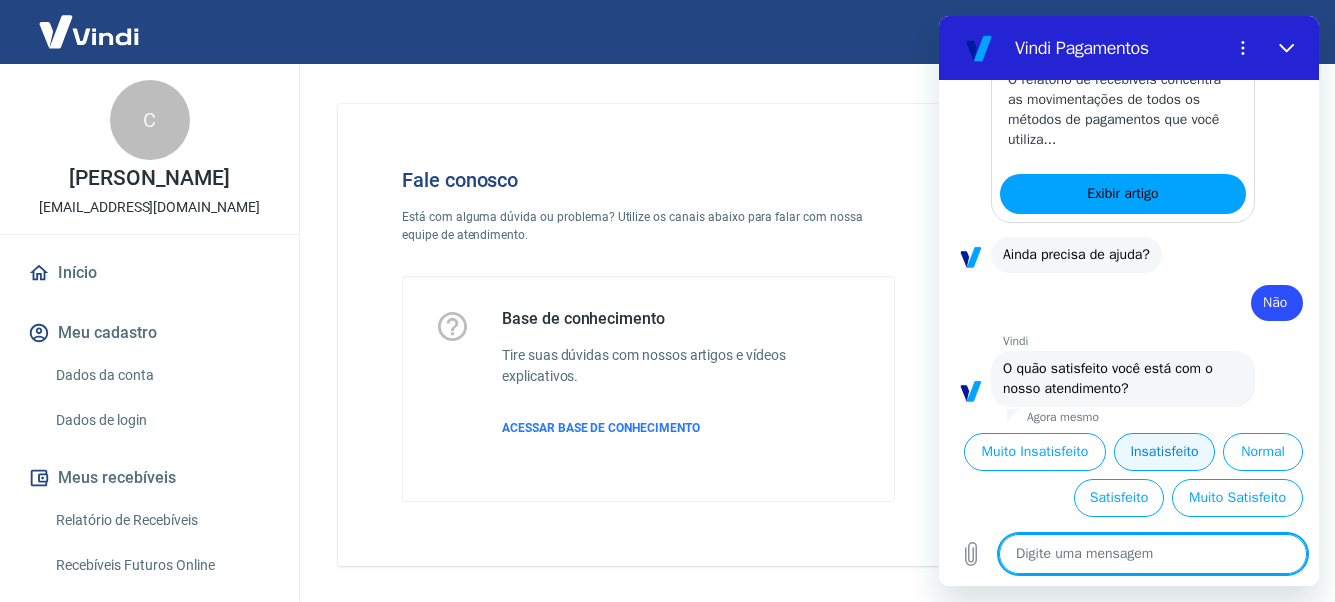 click on "Insatisfeito" at bounding box center (1164, 452) 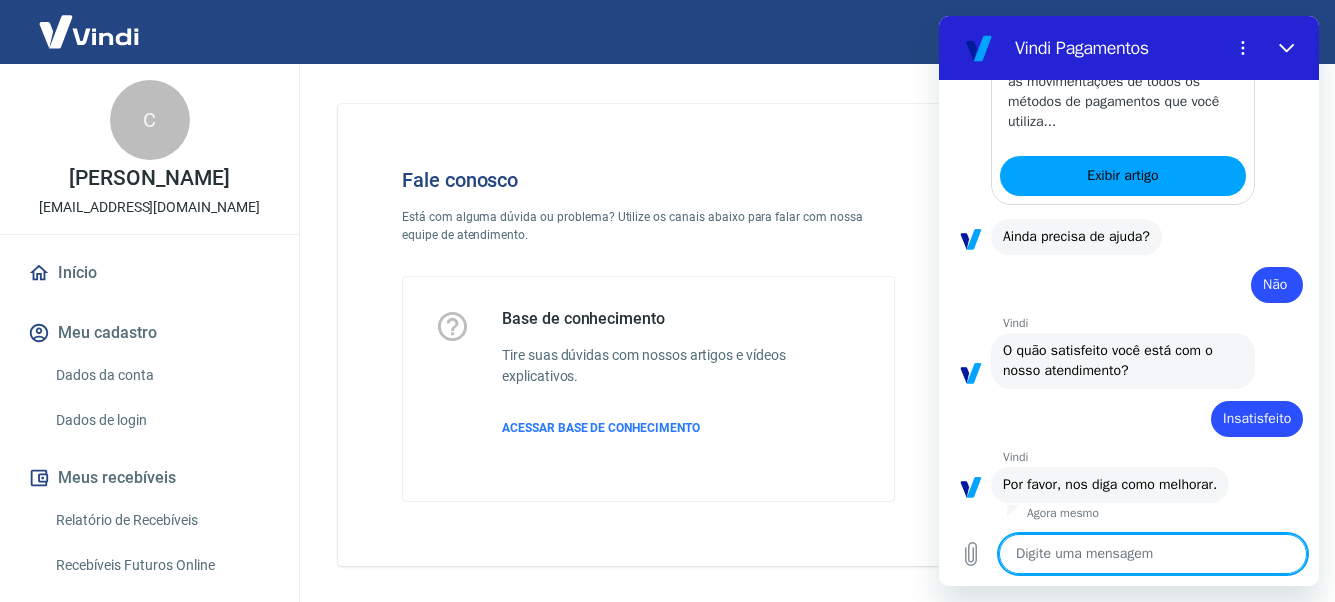scroll, scrollTop: 521, scrollLeft: 0, axis: vertical 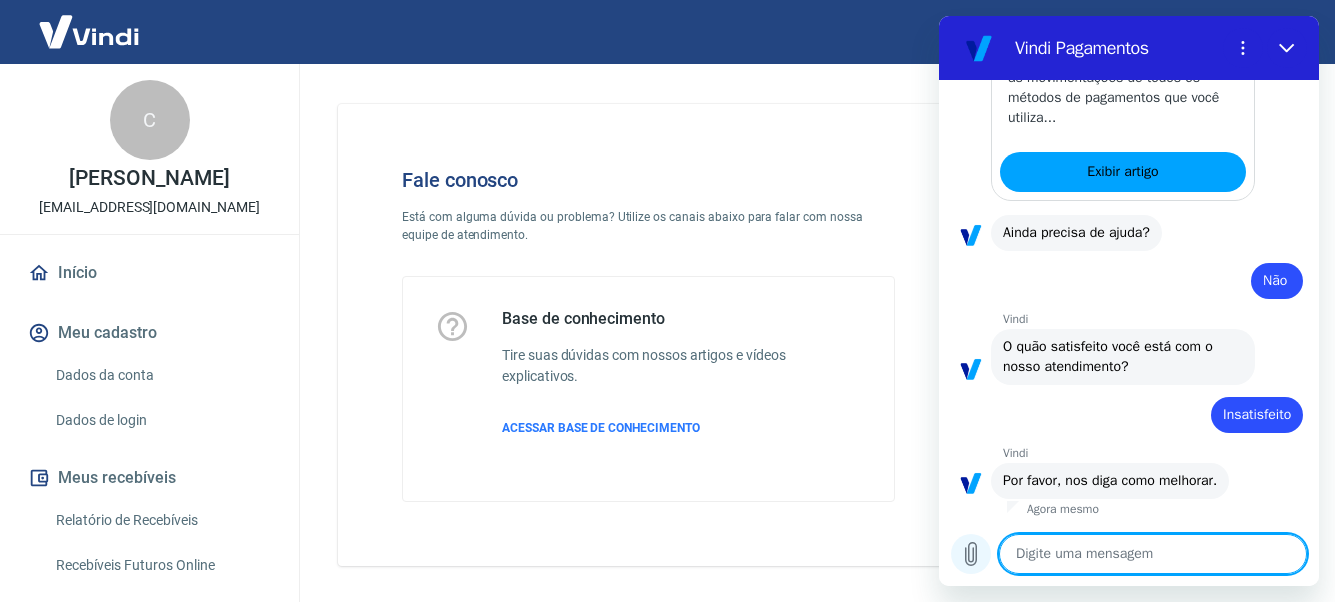 click 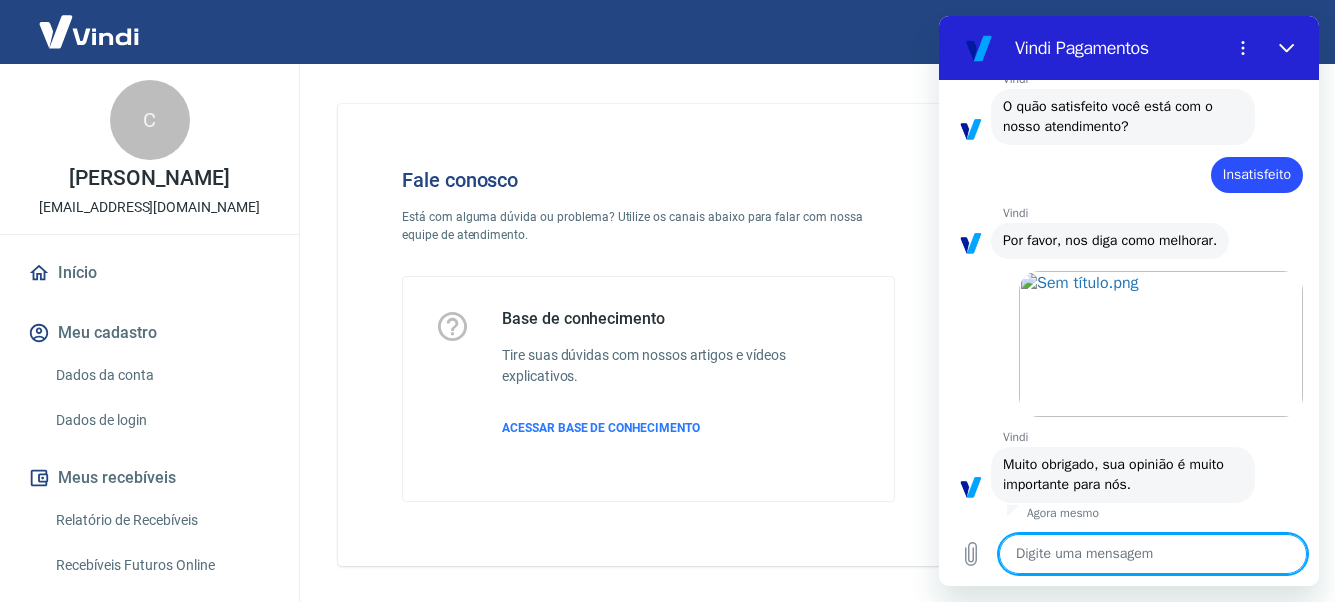 scroll, scrollTop: 765, scrollLeft: 0, axis: vertical 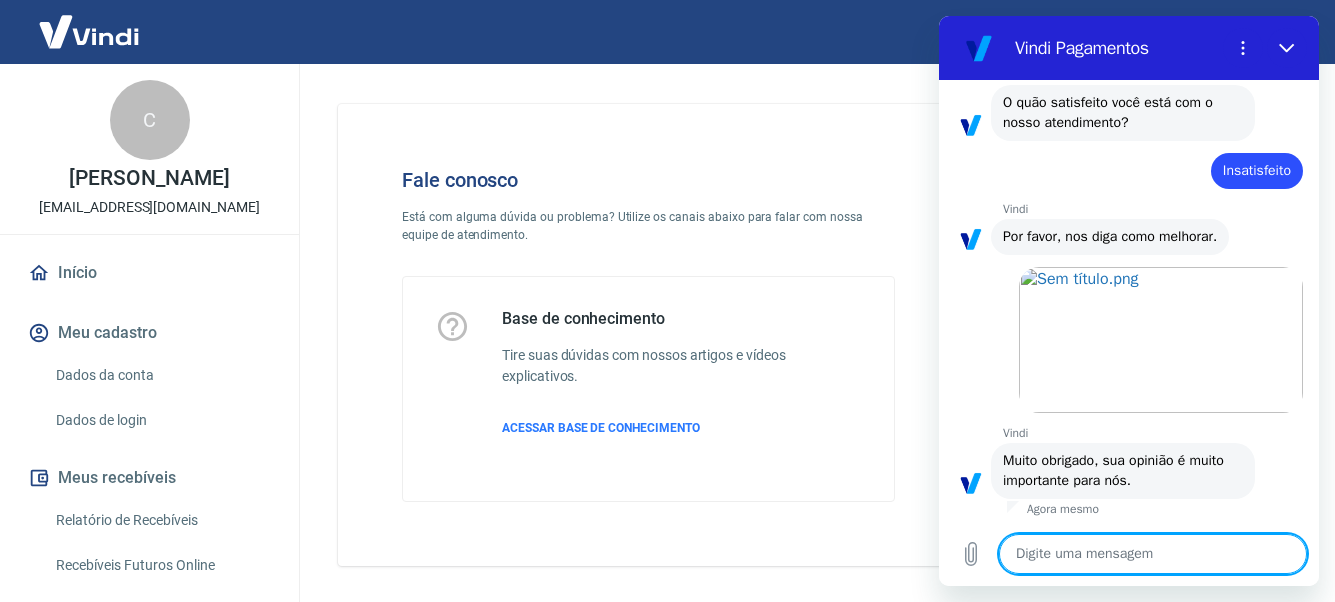 click at bounding box center [1153, 554] 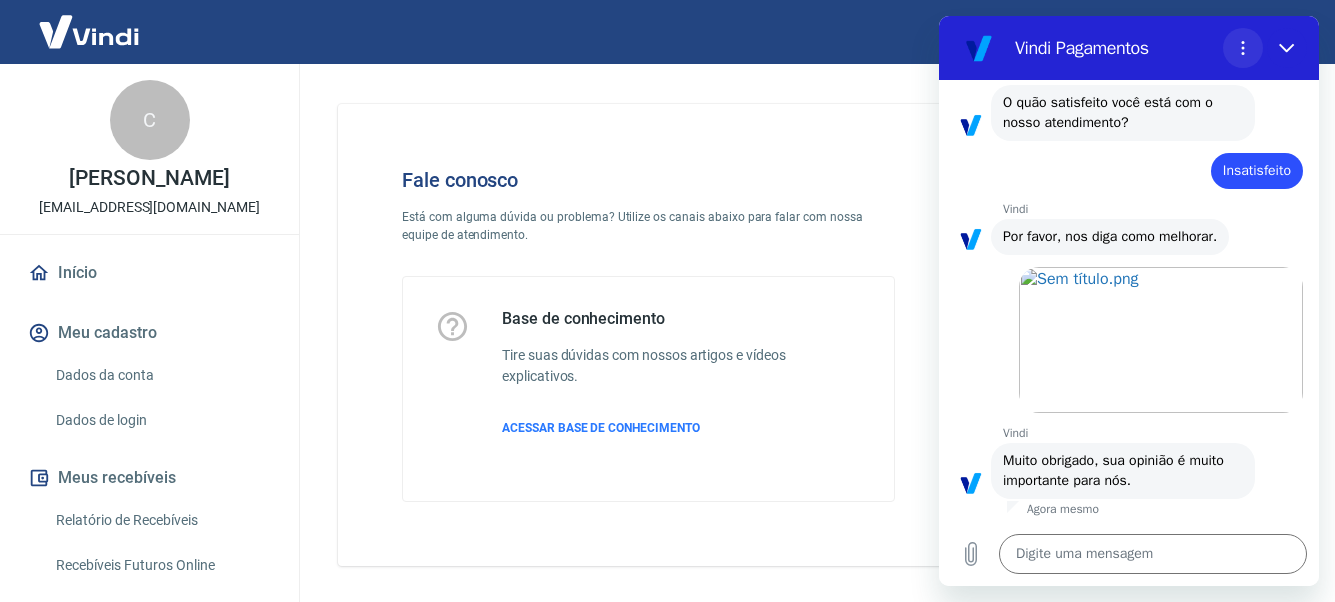 click 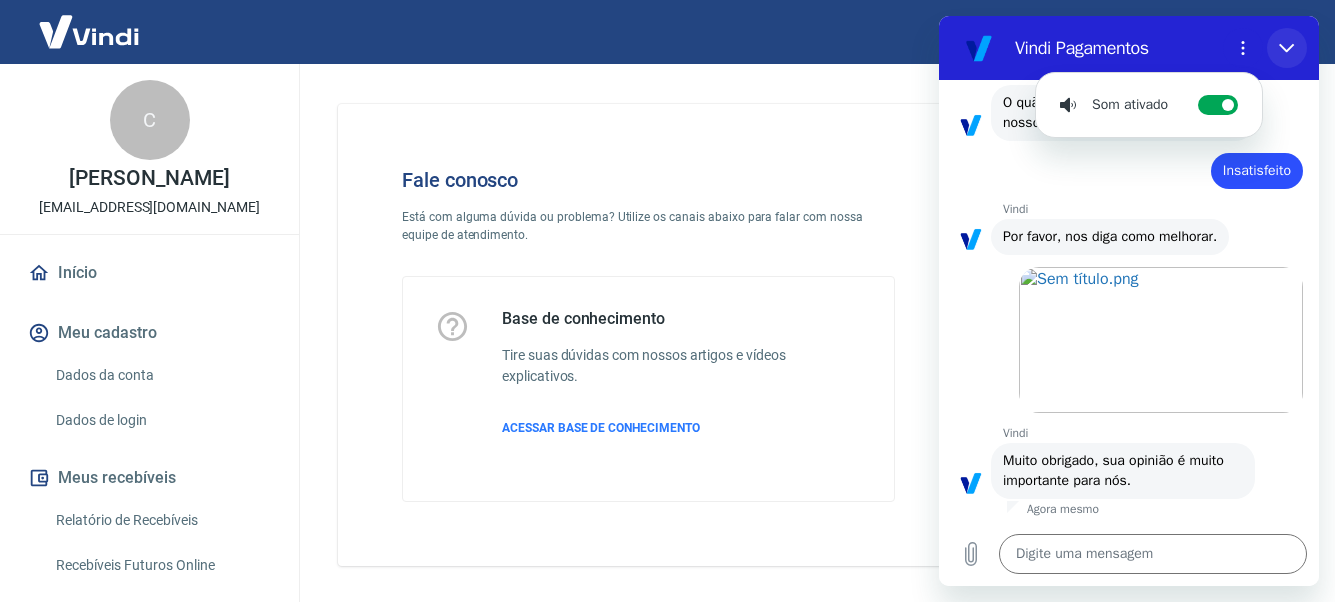 click 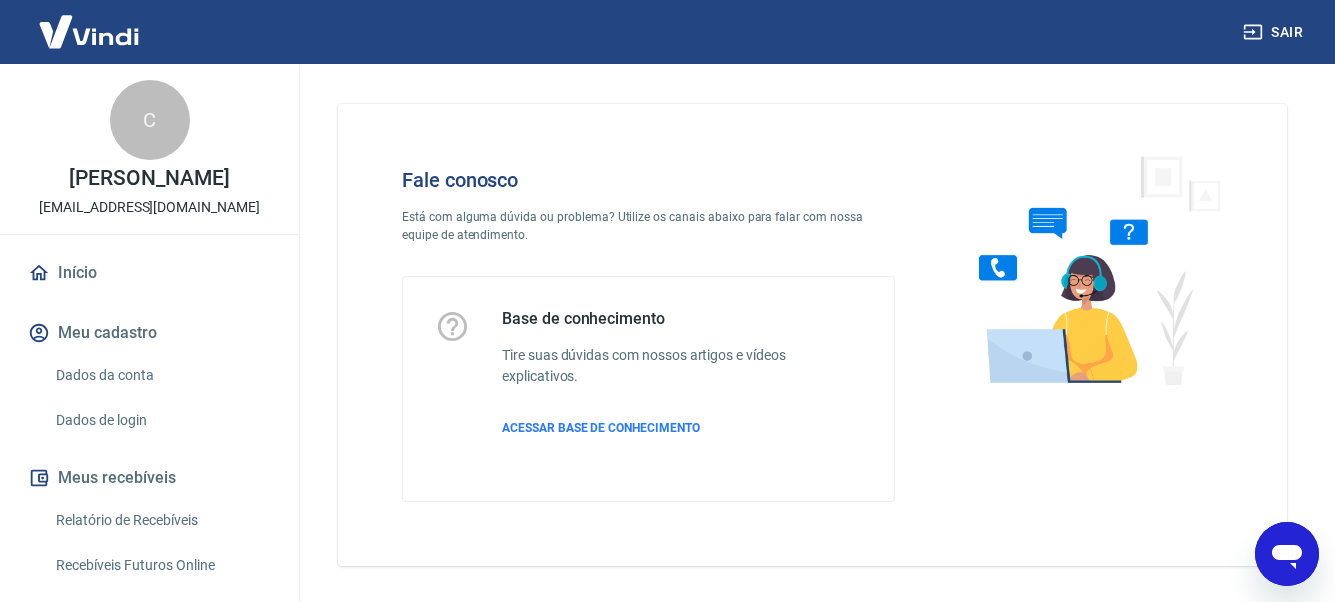 click at bounding box center (1287, 554) 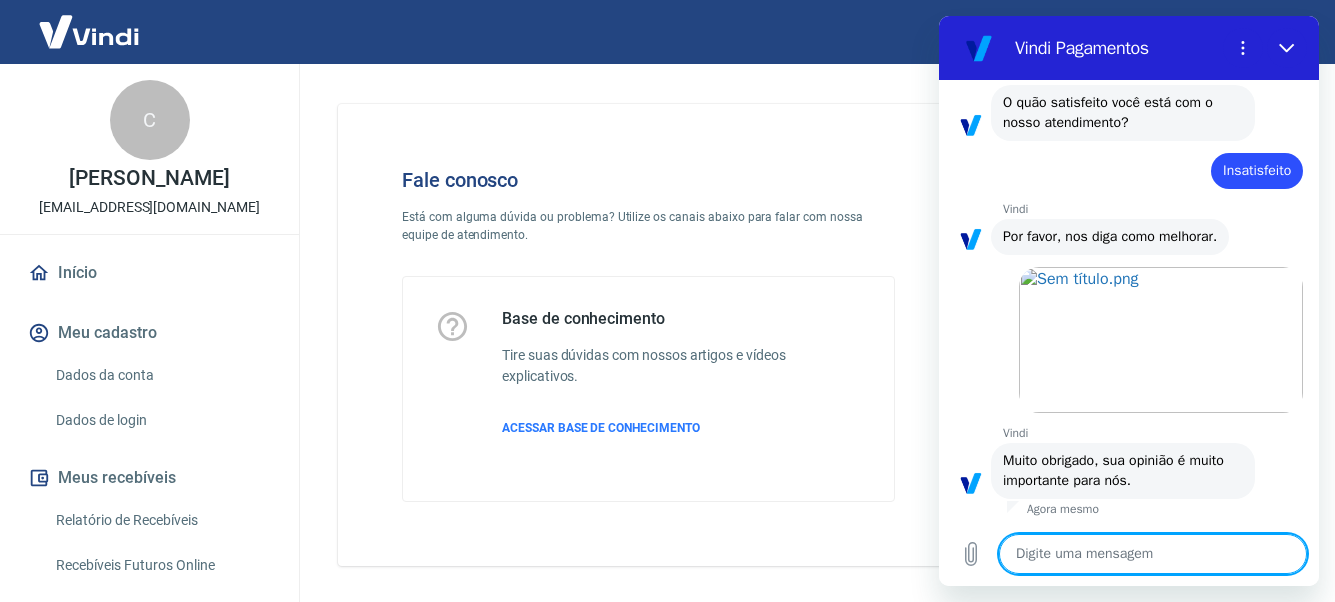 click at bounding box center (1153, 554) 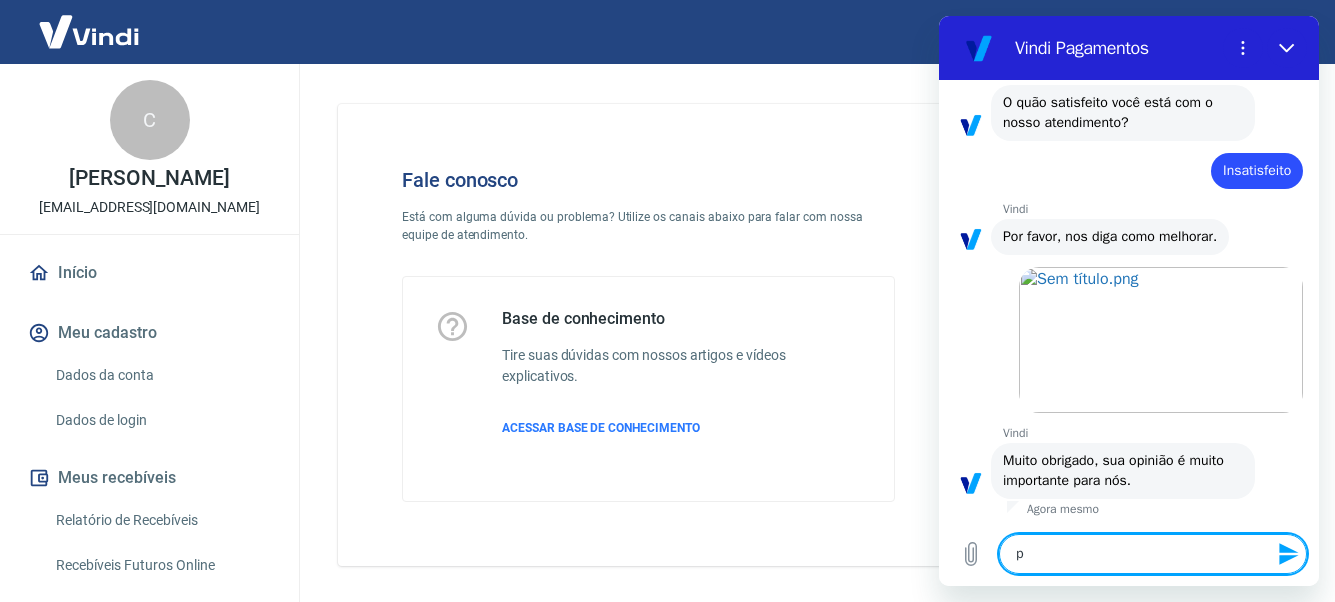 type on "po" 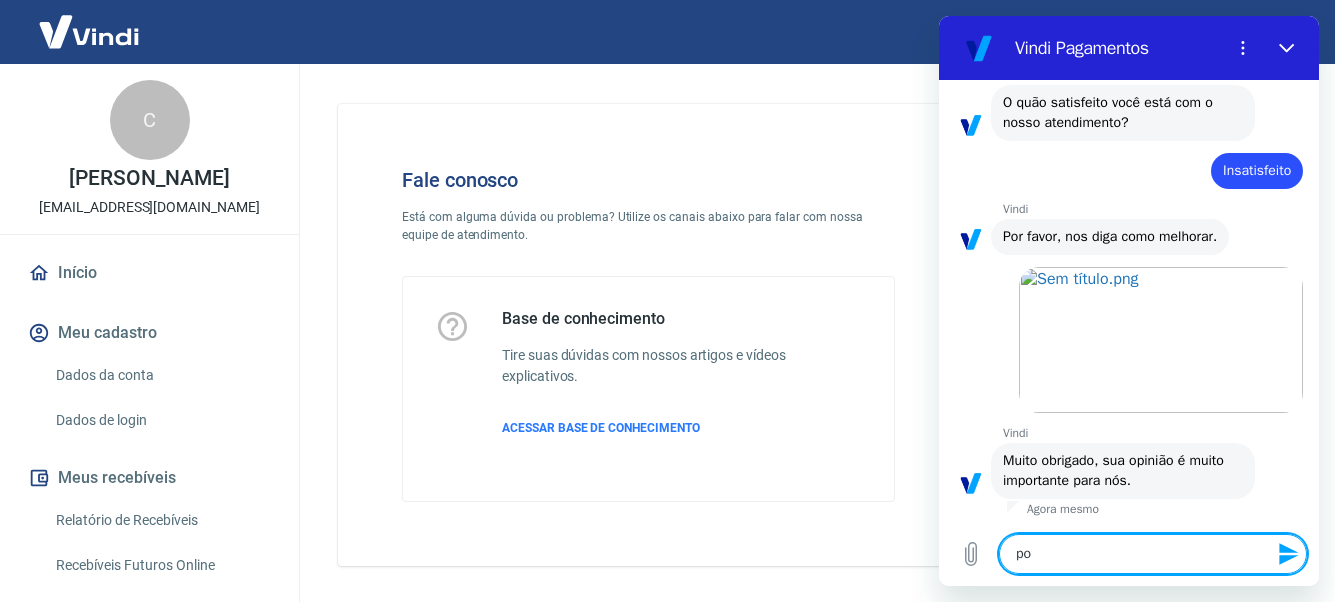 type on "pod" 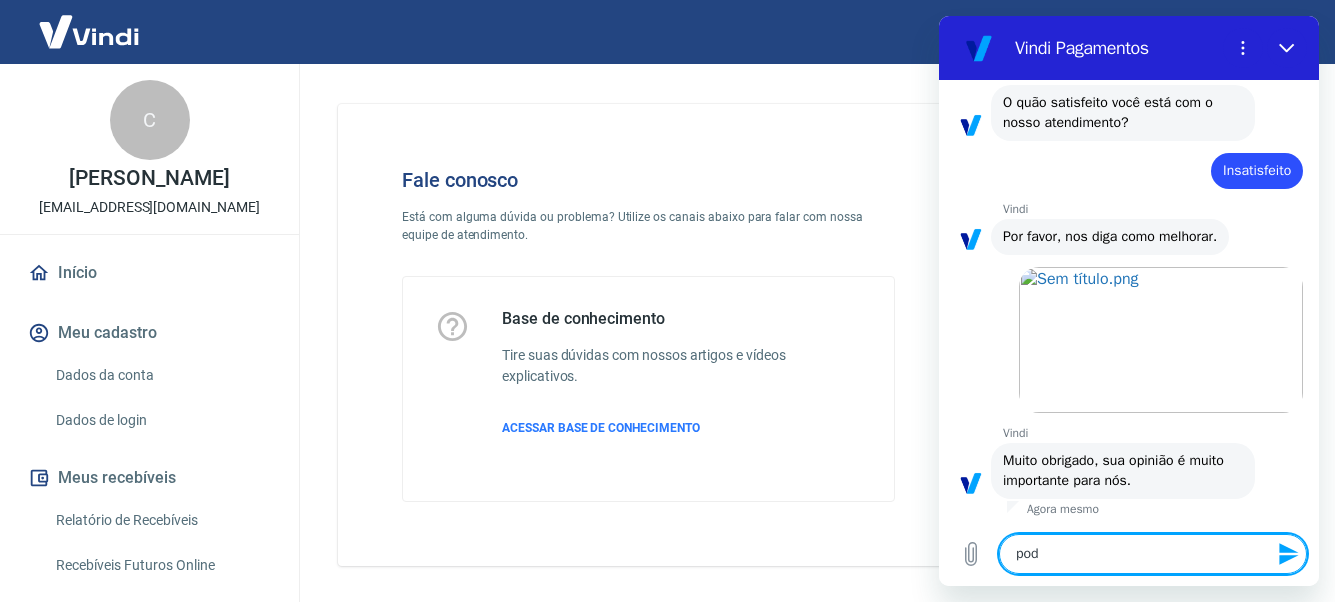 type on "pode" 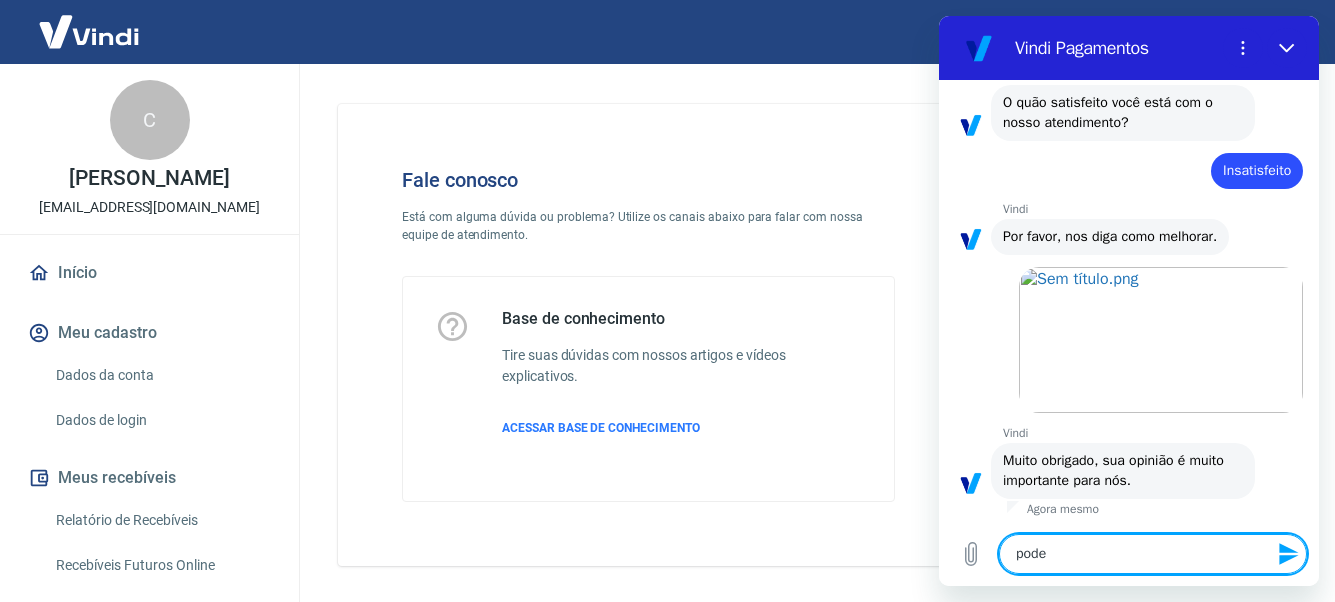 type on "pode" 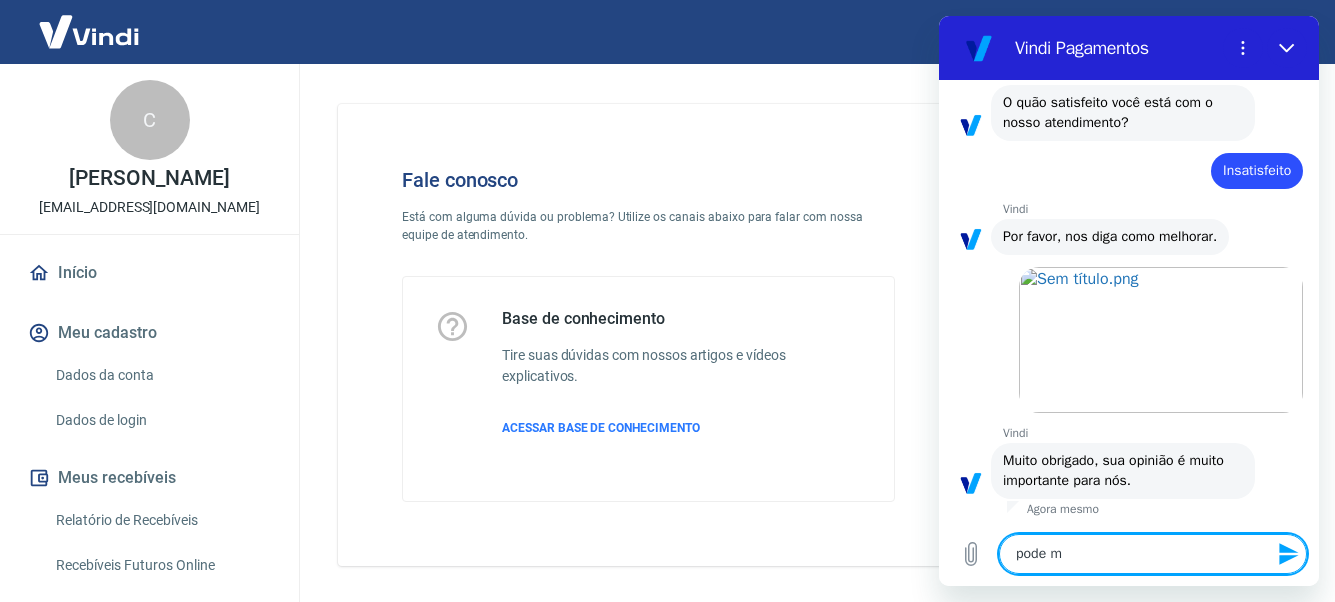 type on "pode me" 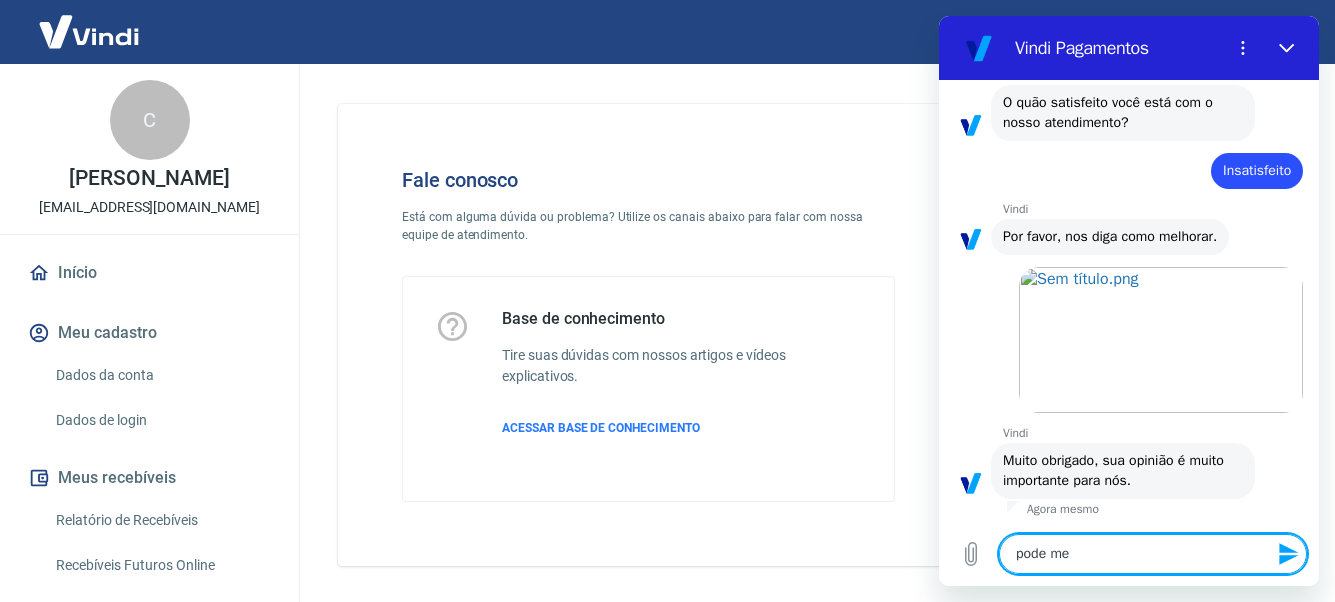 type on "pode me" 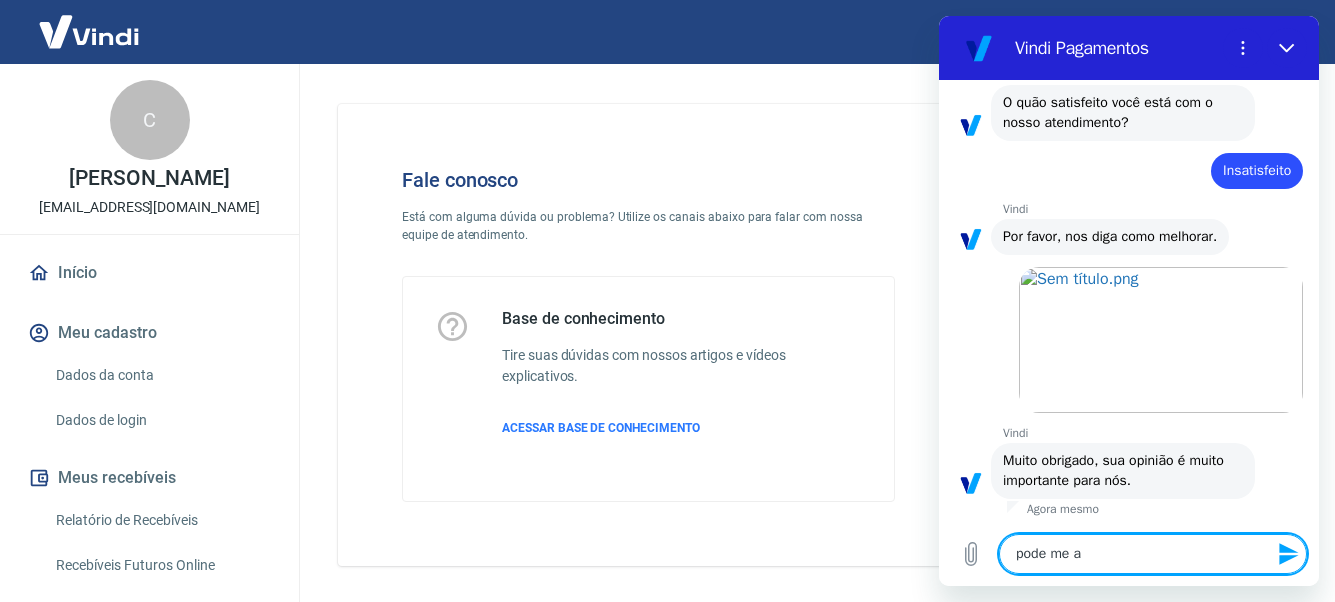 type on "pode me aj" 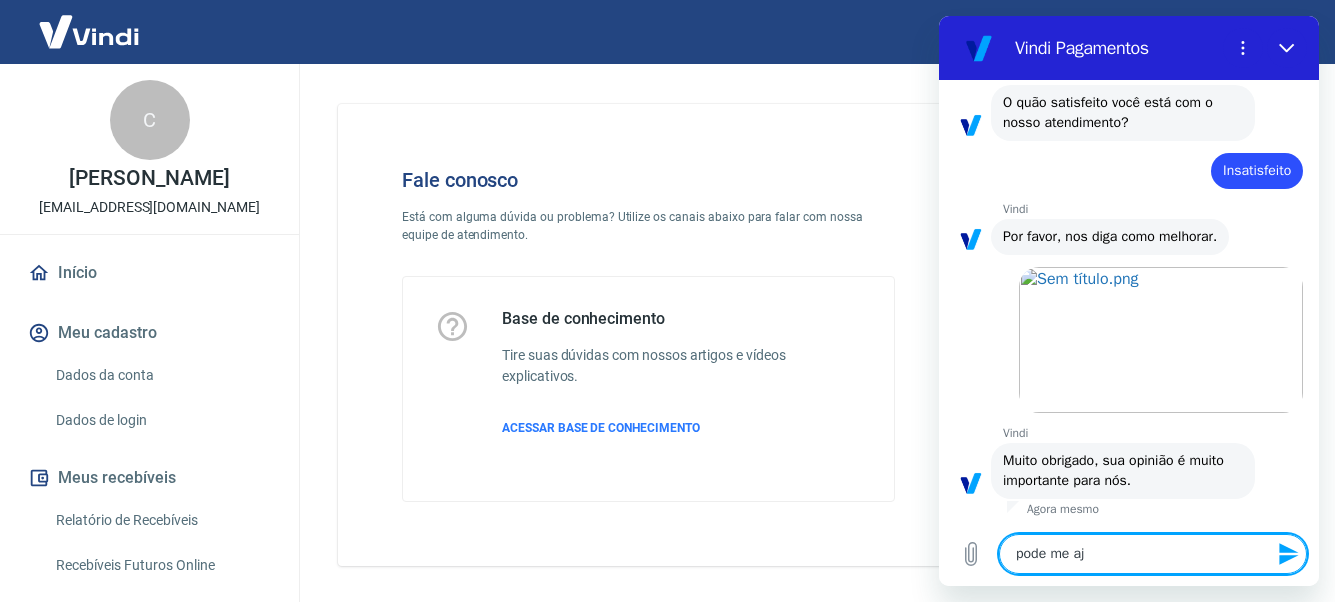 type on "pode me aju" 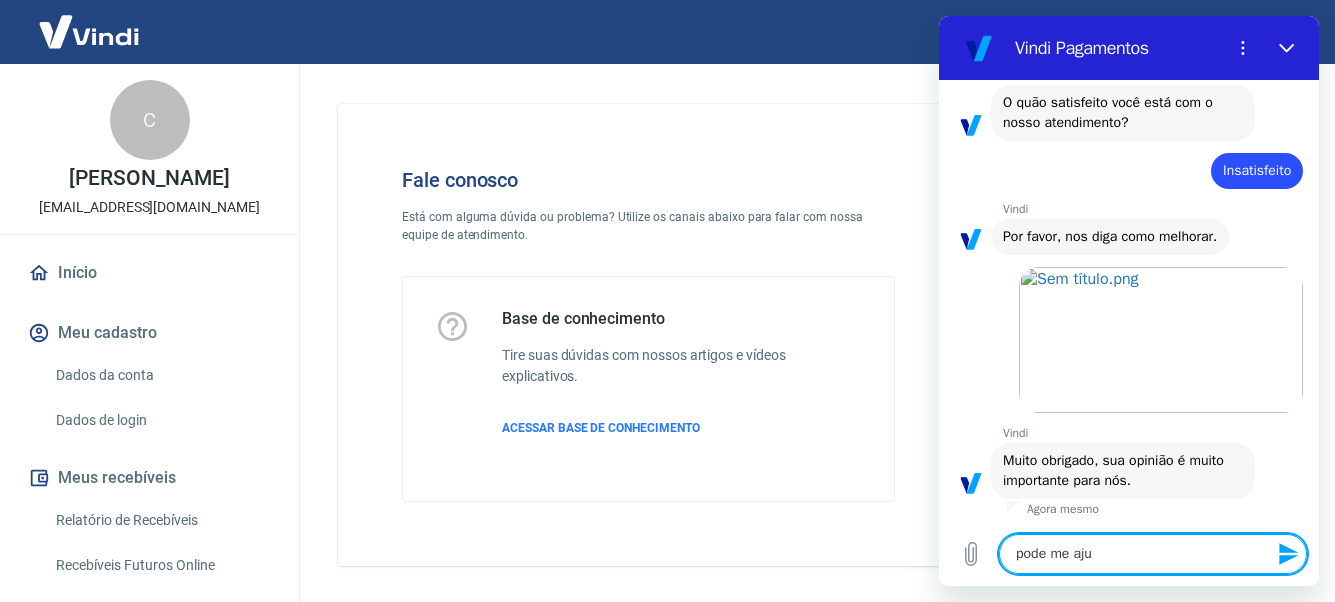 type on "pode me ajud" 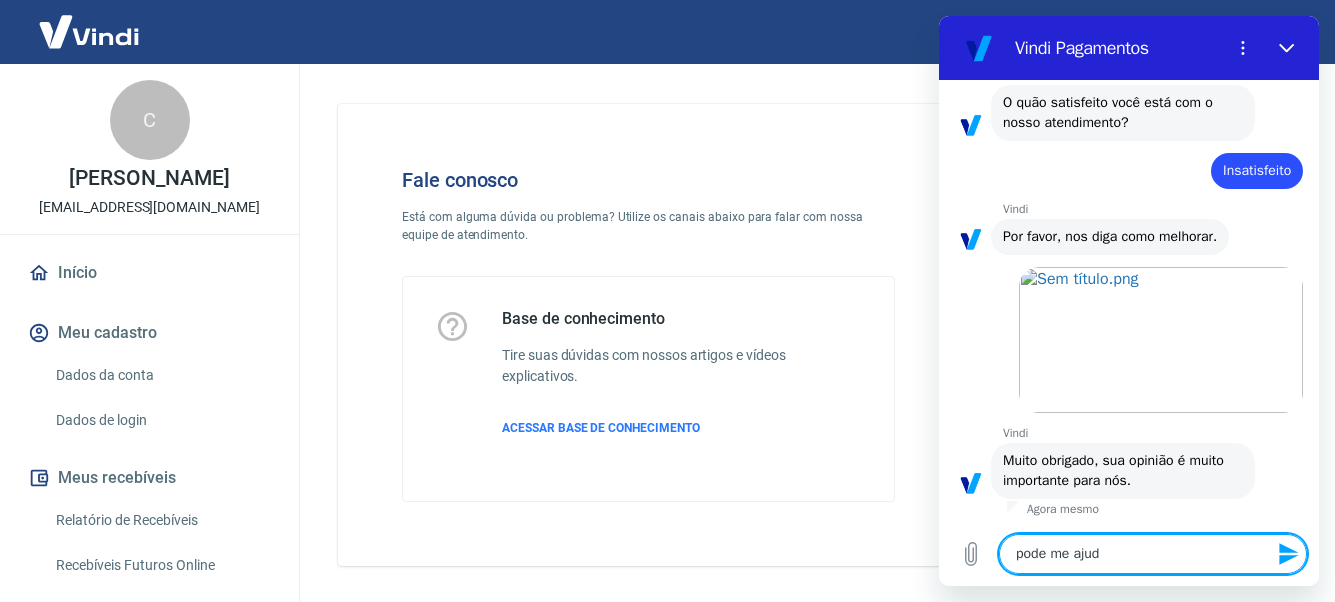 type on "pode me ajuda" 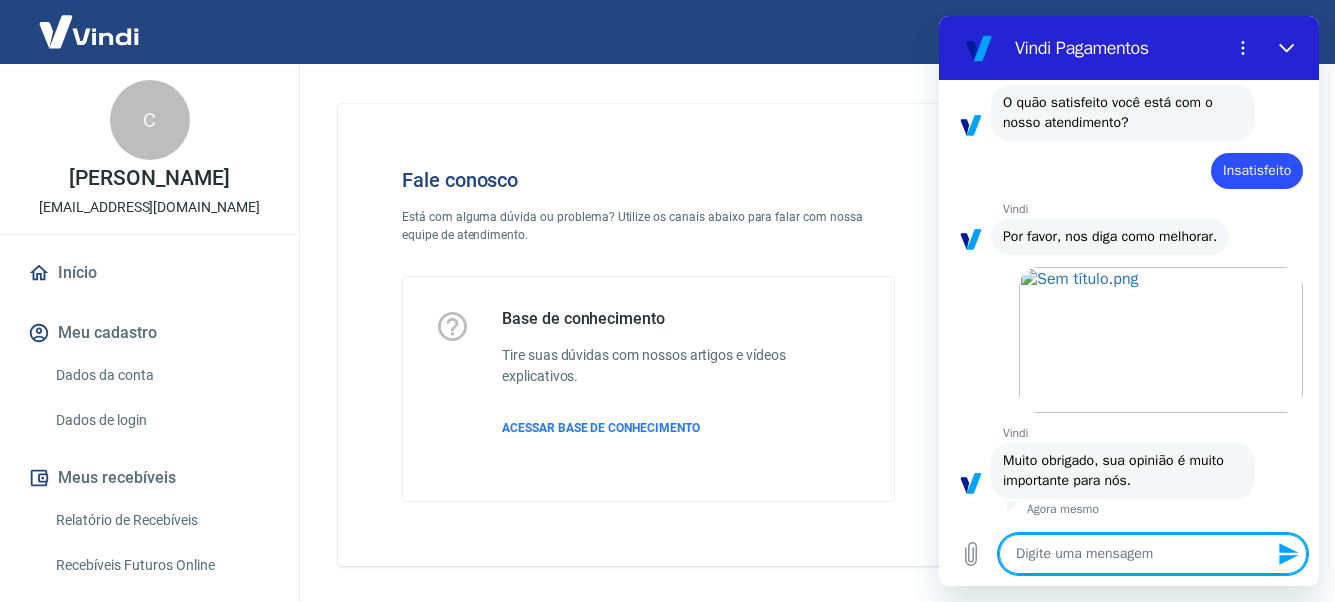 type on "[" 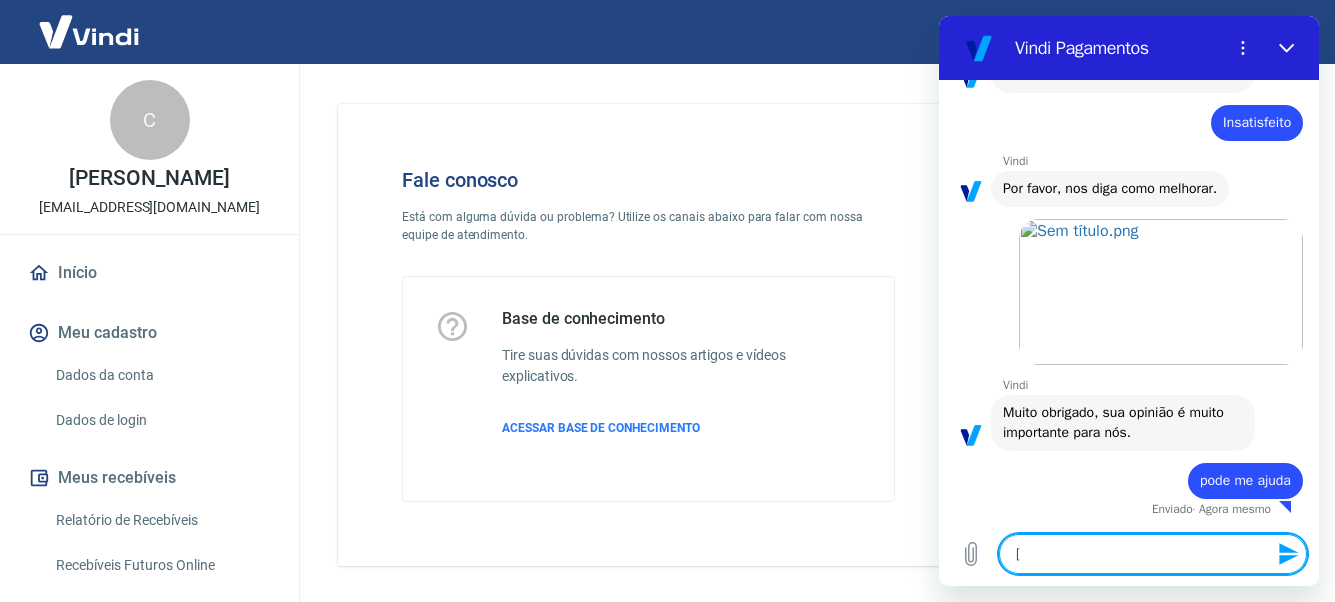 type on "x" 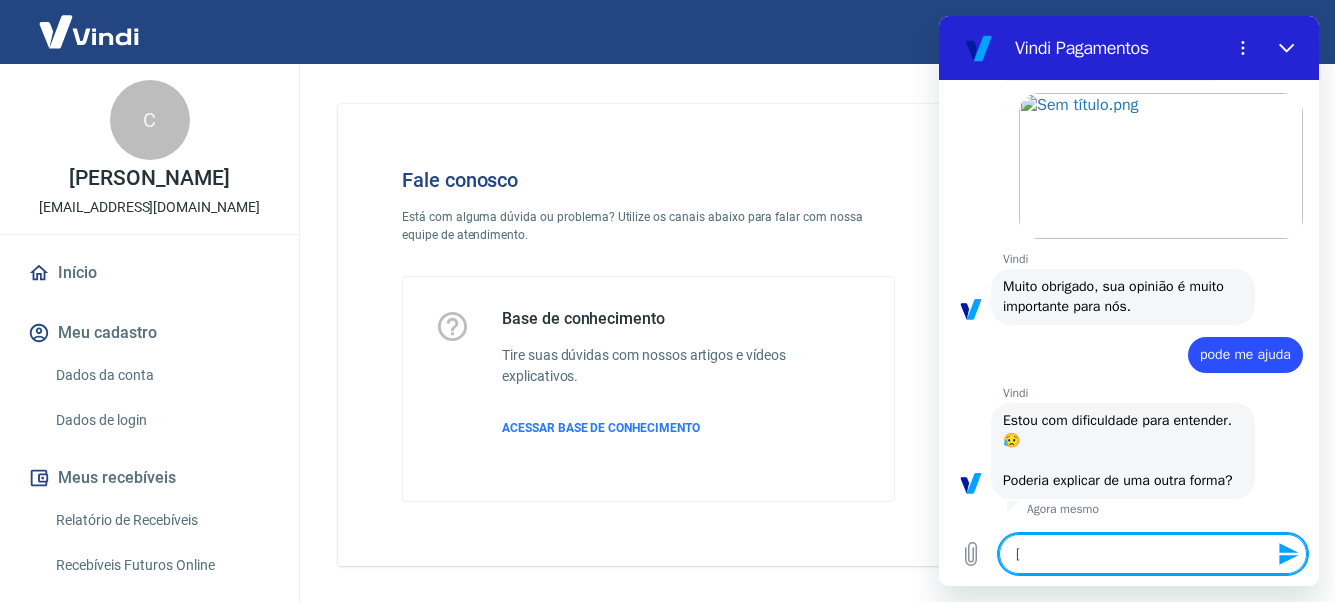 scroll, scrollTop: 959, scrollLeft: 0, axis: vertical 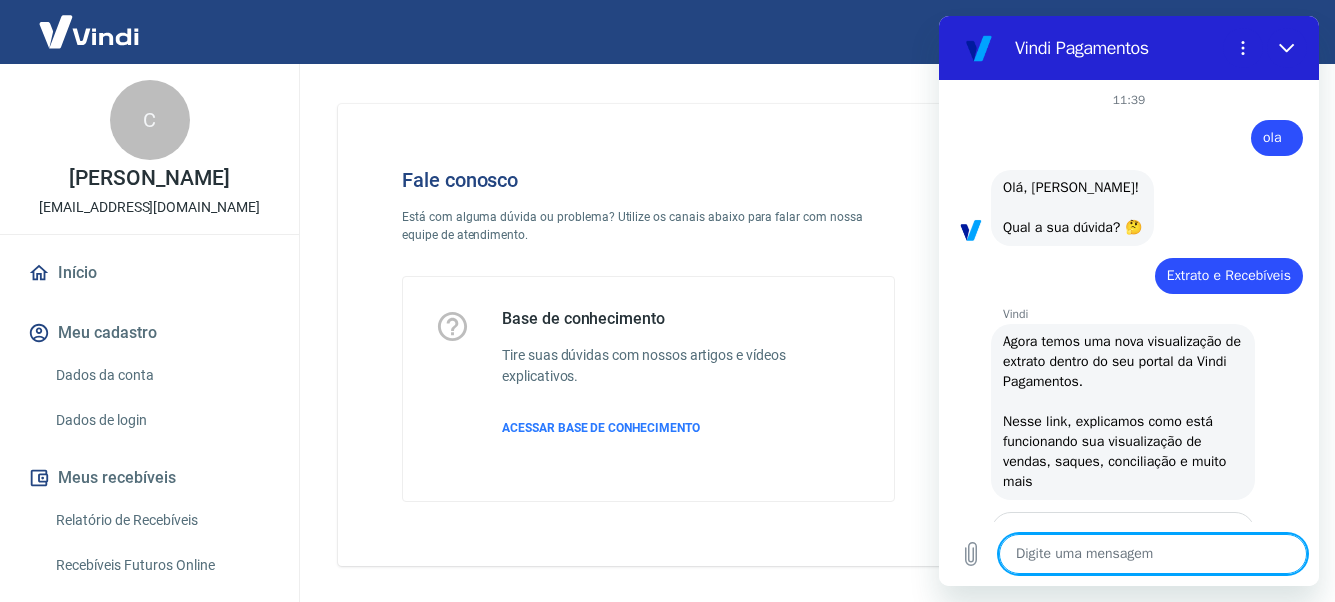 type on "x" 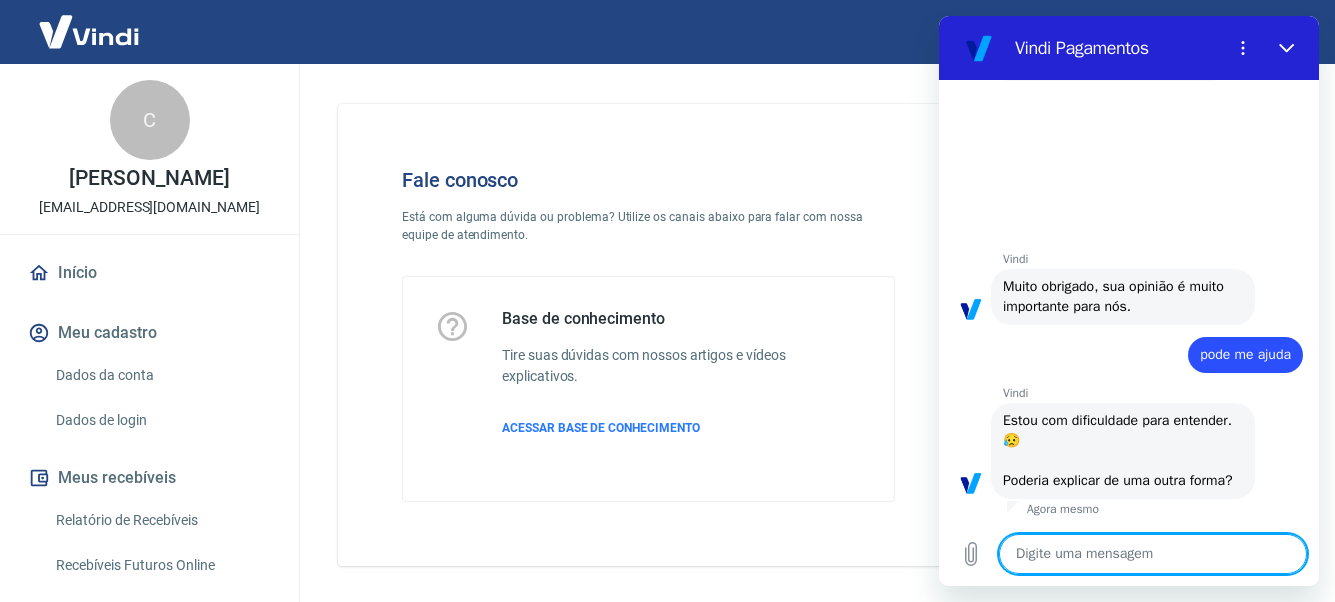 scroll, scrollTop: 0, scrollLeft: 0, axis: both 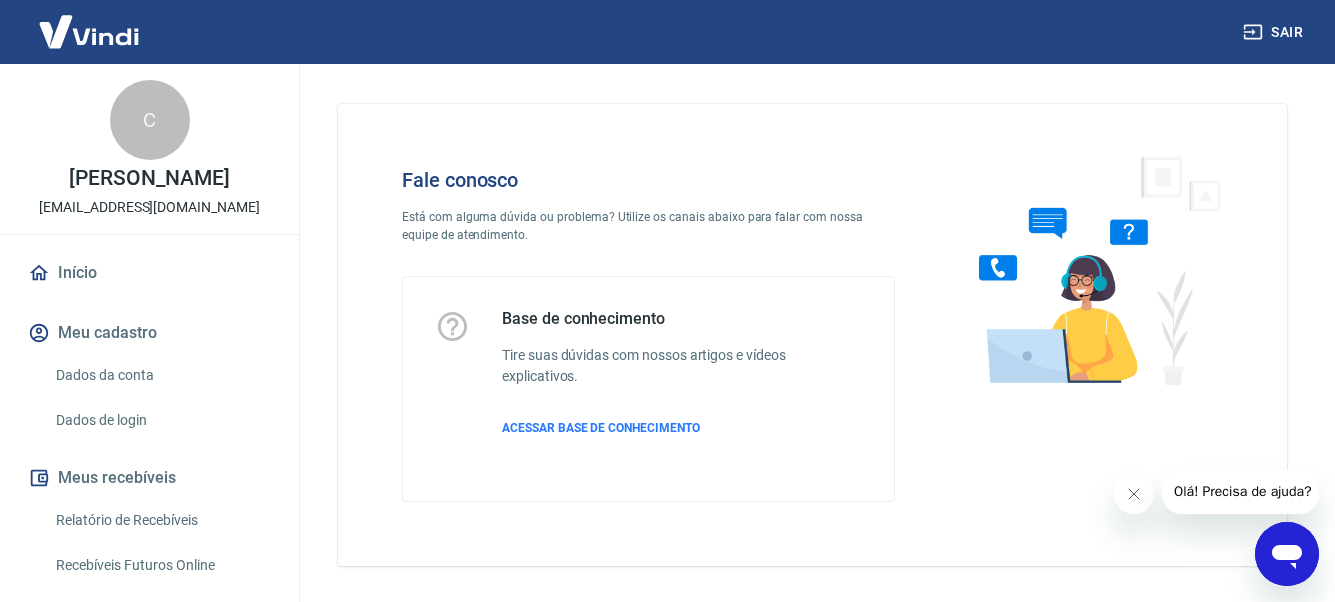 click 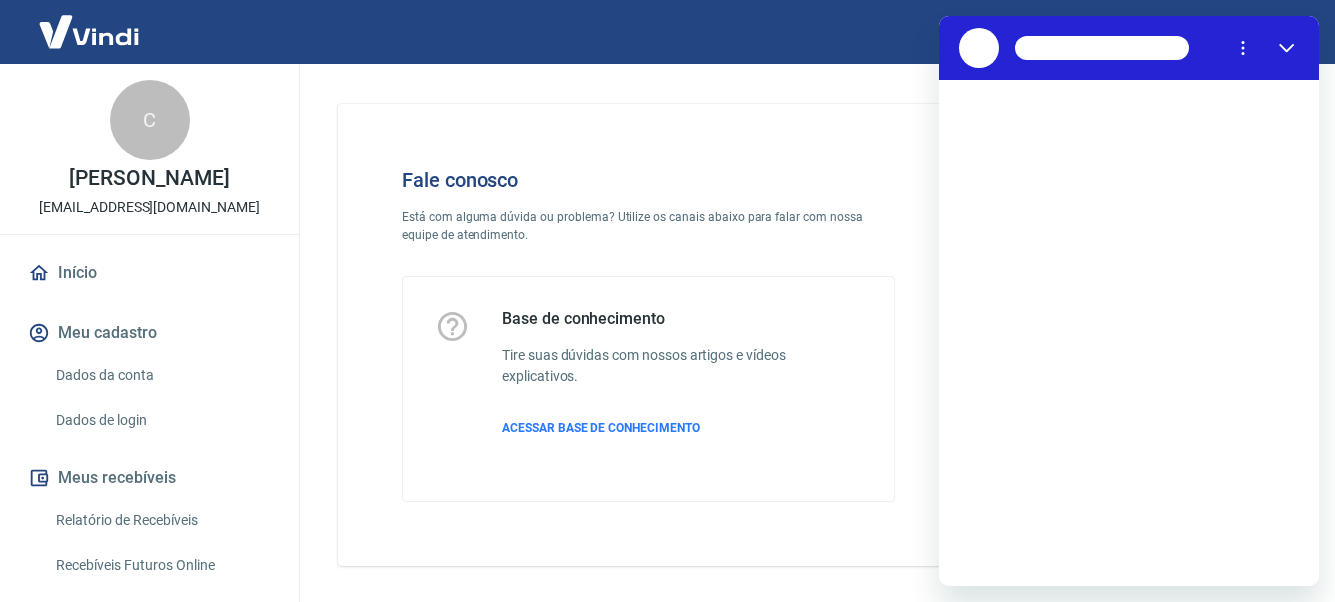 scroll, scrollTop: 0, scrollLeft: 0, axis: both 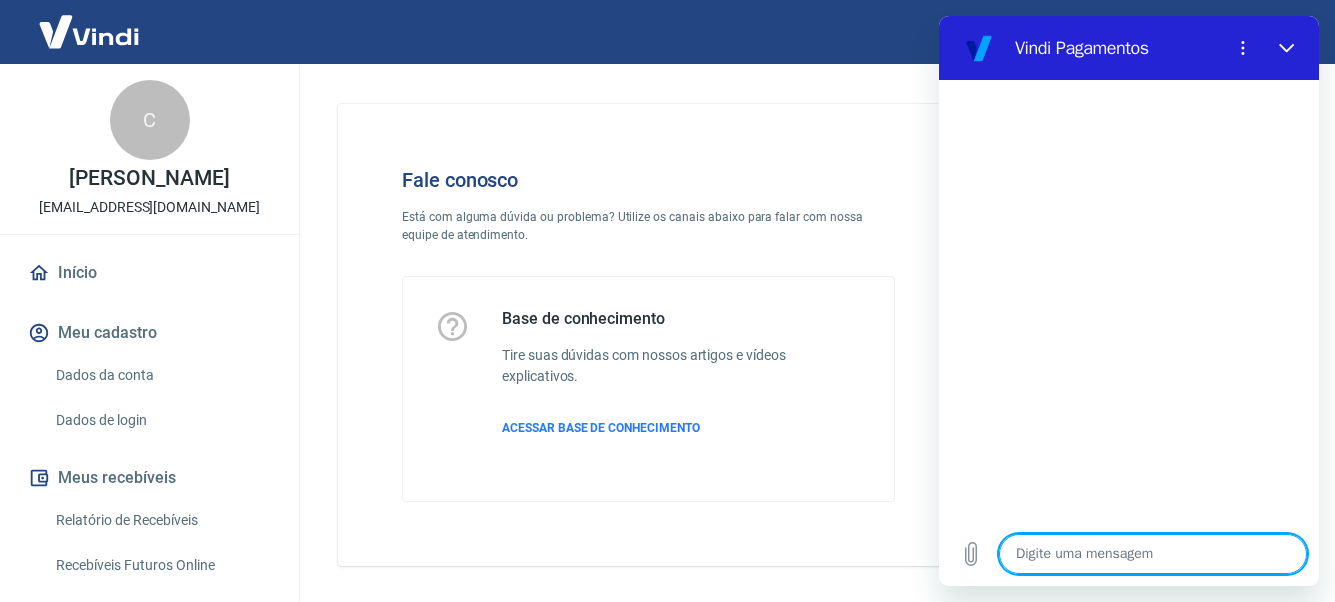 type on "o" 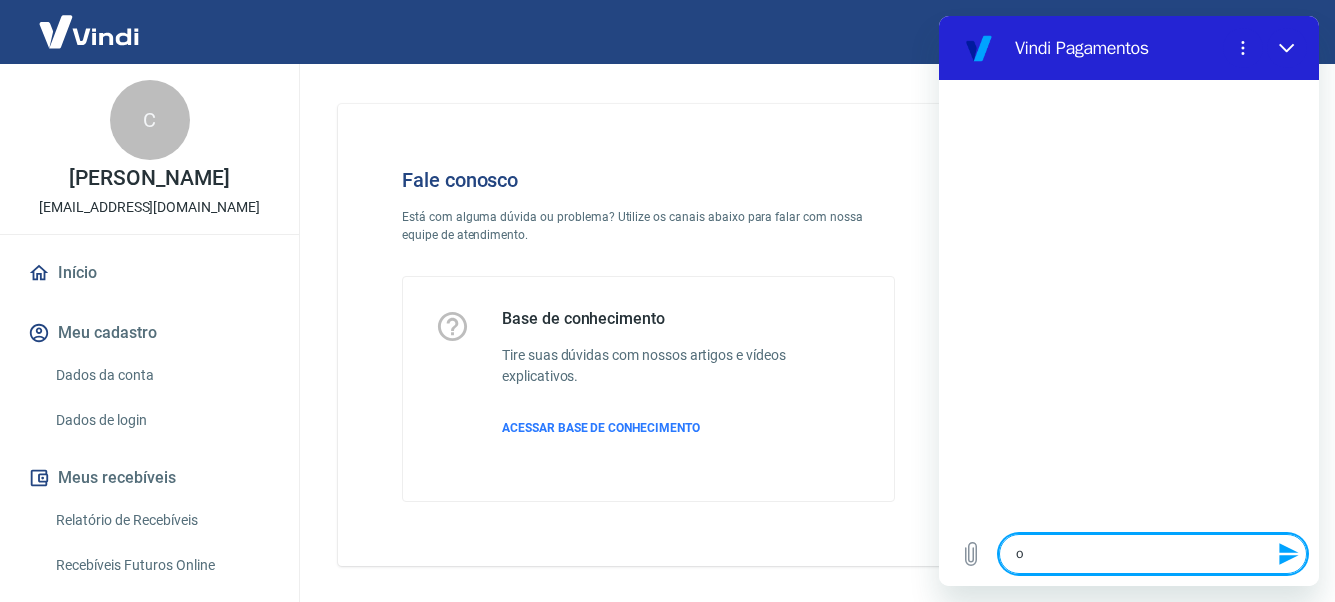 type on "ol" 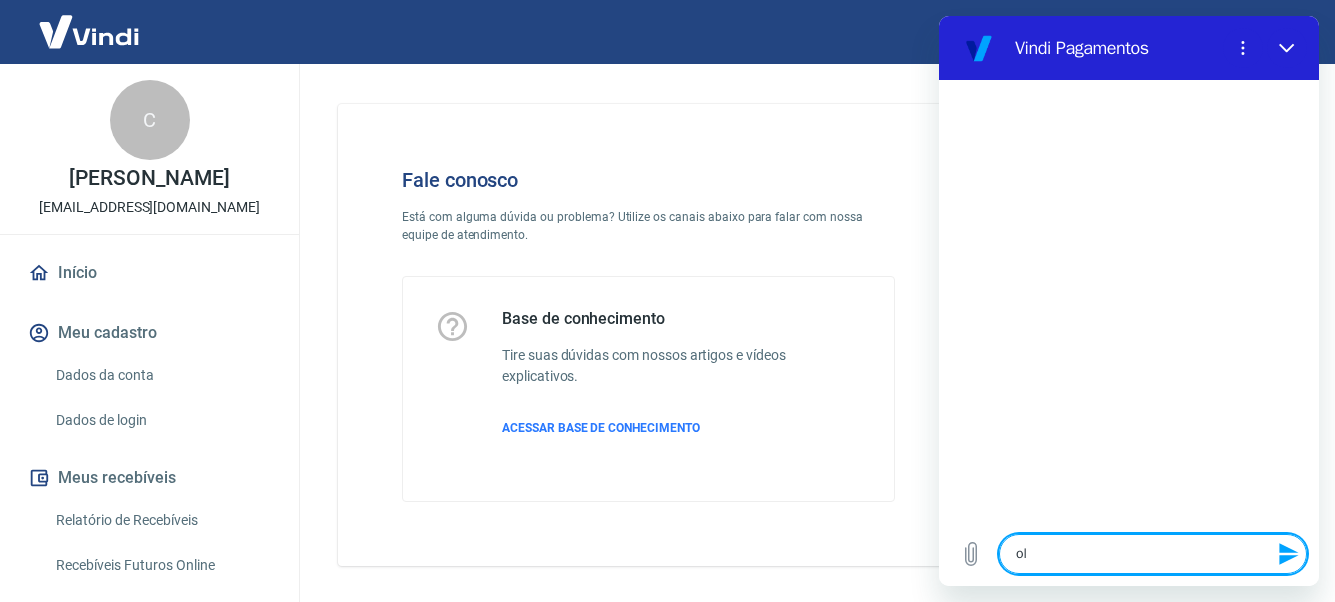 type on "ola" 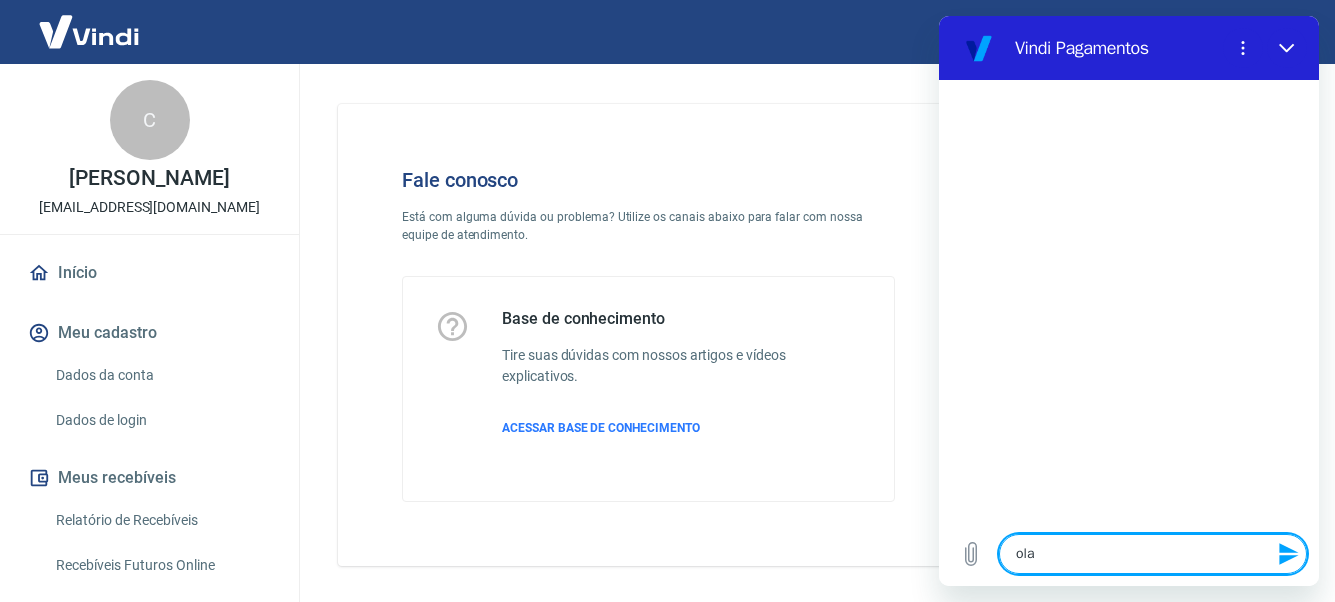 type 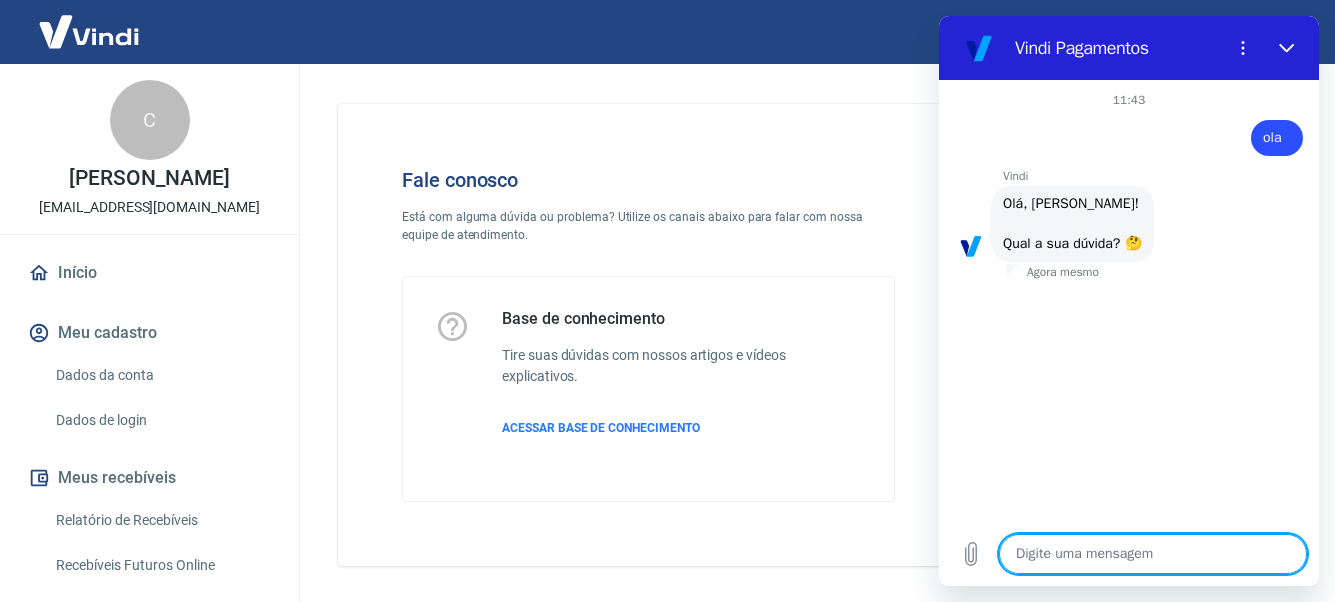 scroll, scrollTop: 85, scrollLeft: 0, axis: vertical 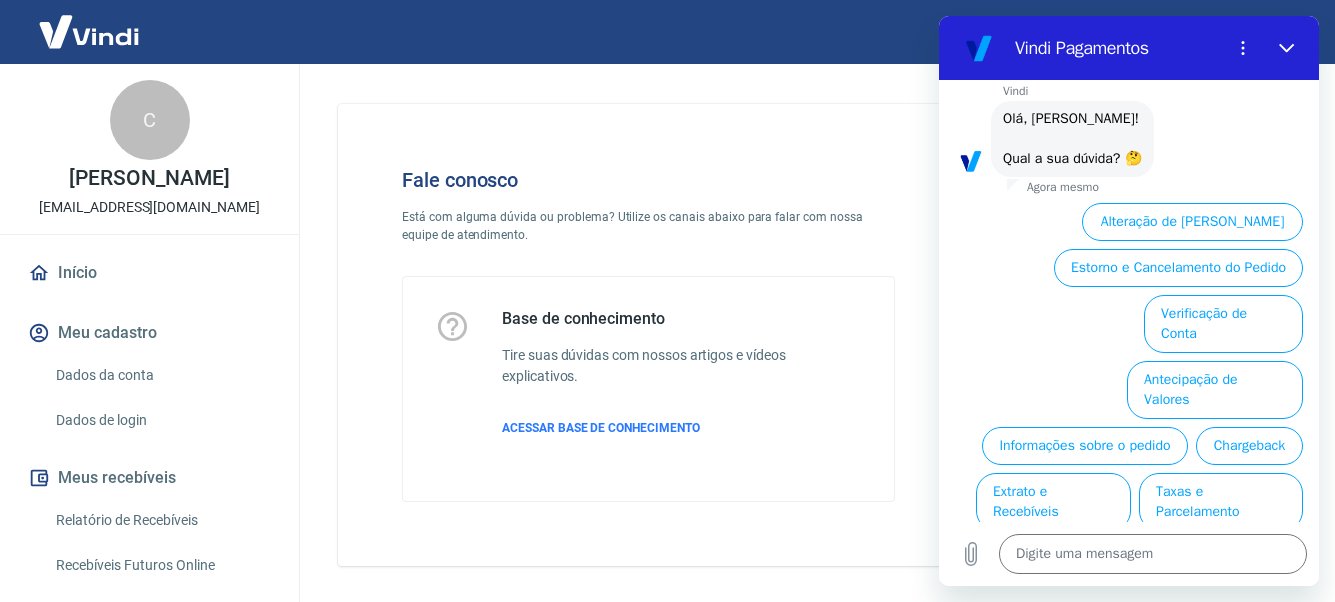 click on "Vindi diz:  Olá, CEZAR BERNARDES!
Qual a sua dúvida? 🤔" at bounding box center (1137, 138) 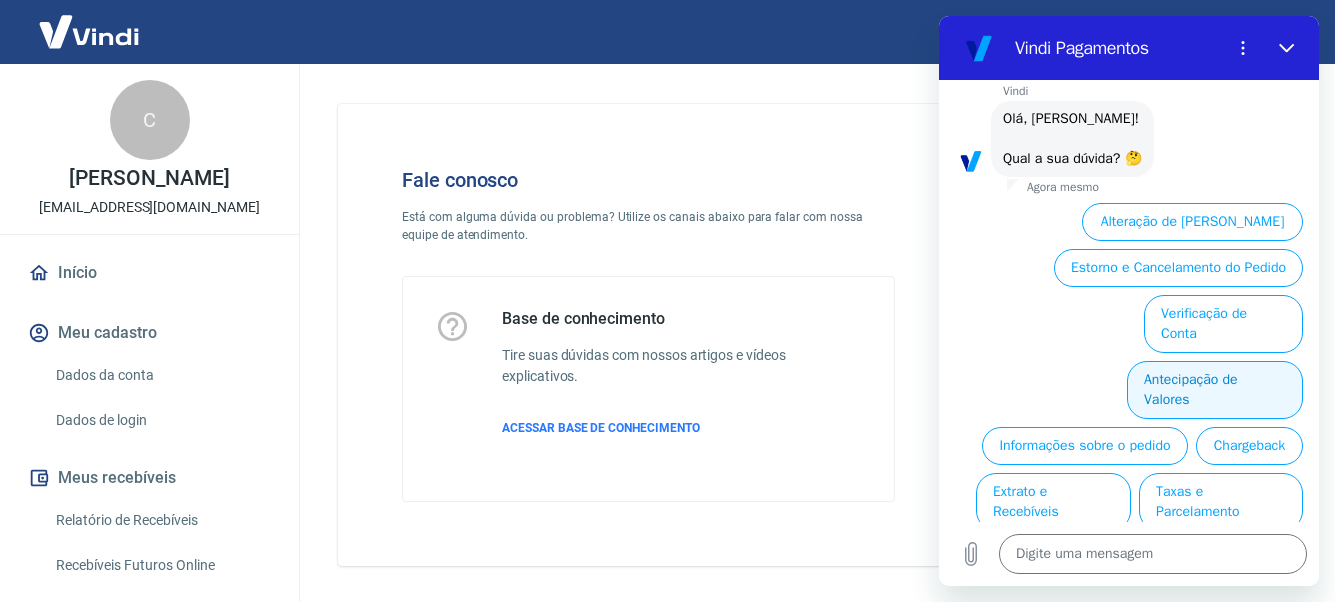click on "Antecipação de Valores" at bounding box center (1215, 390) 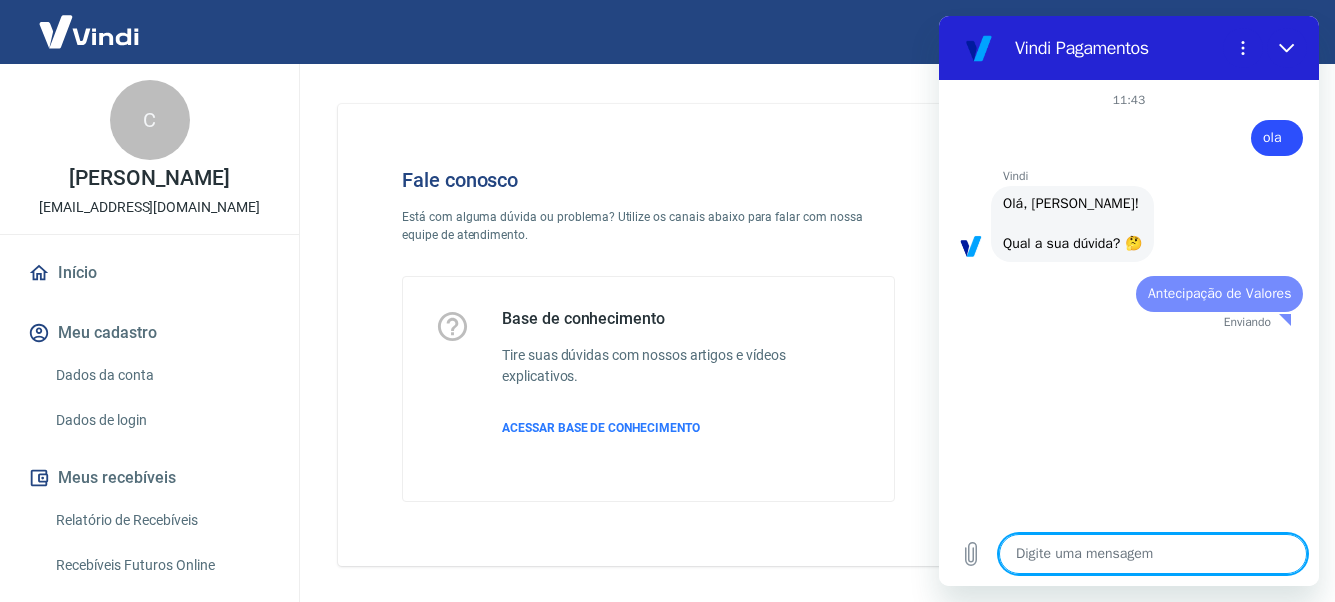 scroll, scrollTop: 0, scrollLeft: 0, axis: both 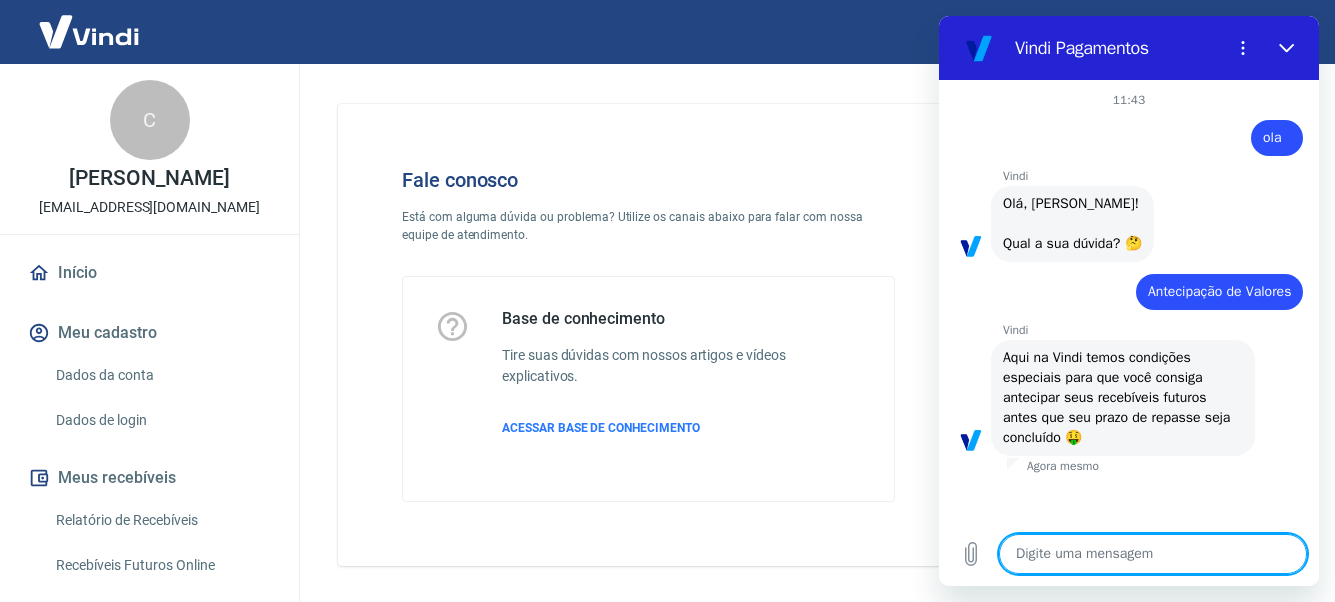 type on "x" 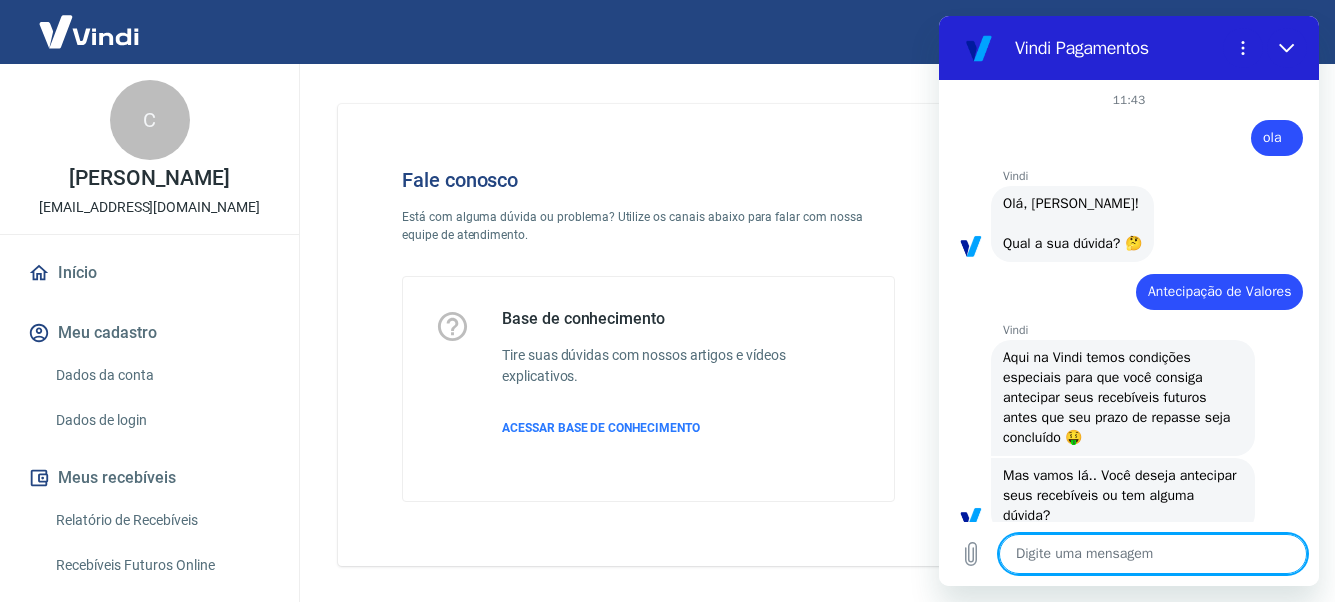 scroll, scrollTop: 127, scrollLeft: 0, axis: vertical 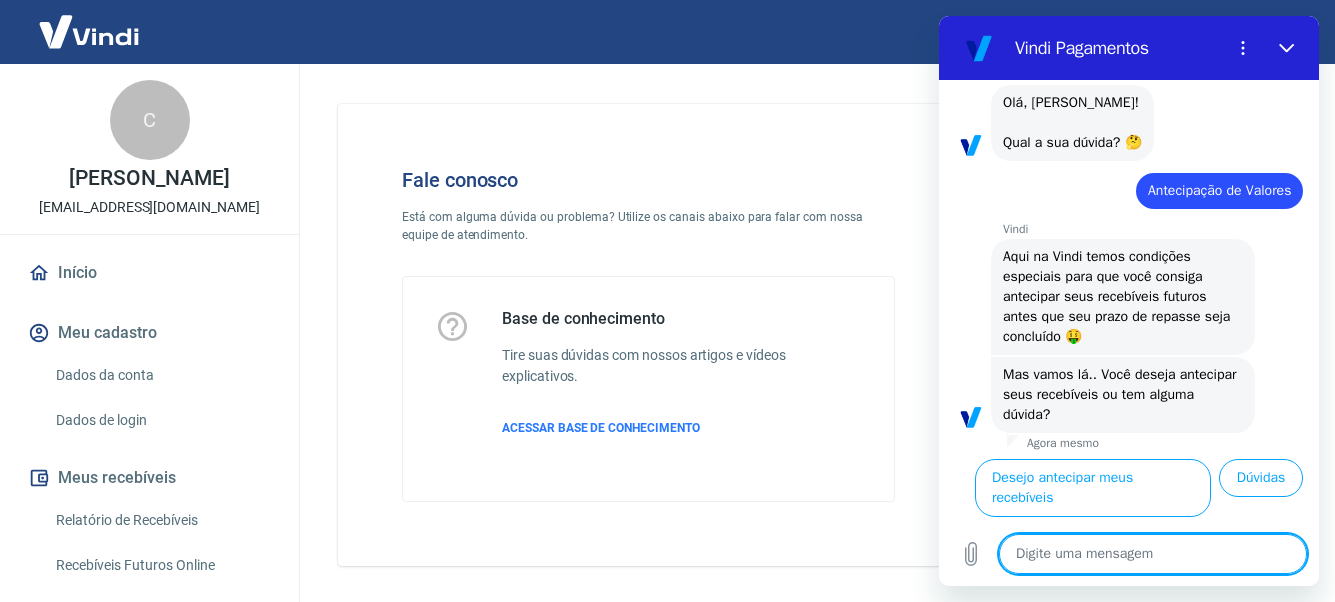 type on "r" 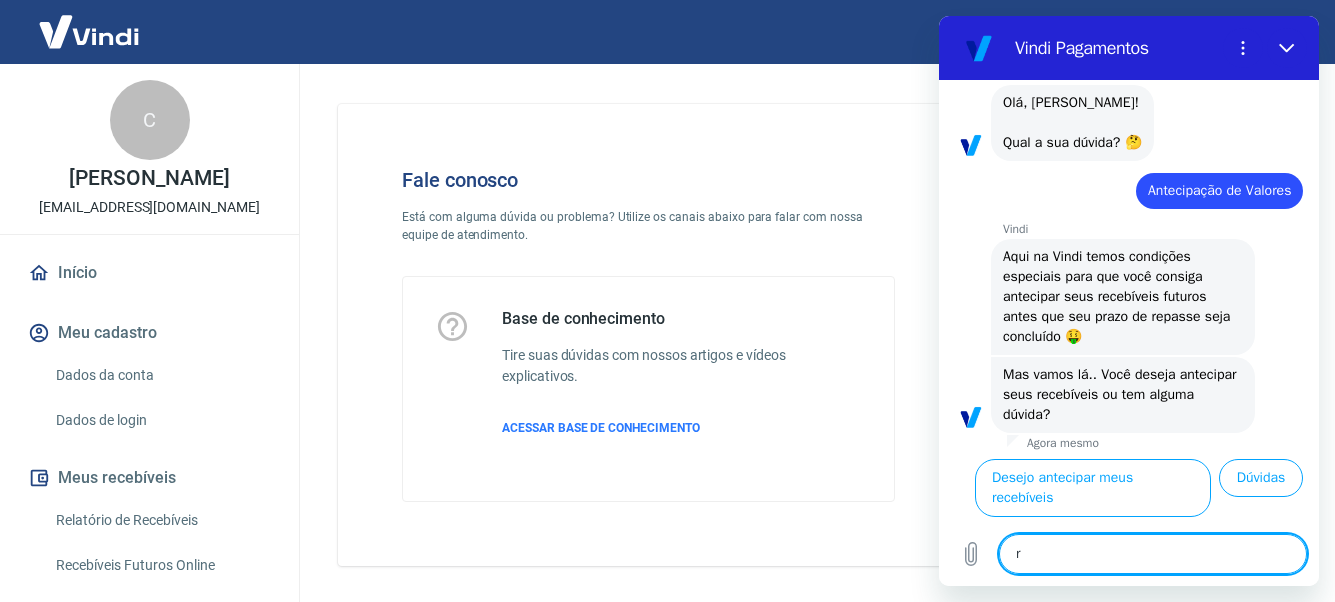 type on "re" 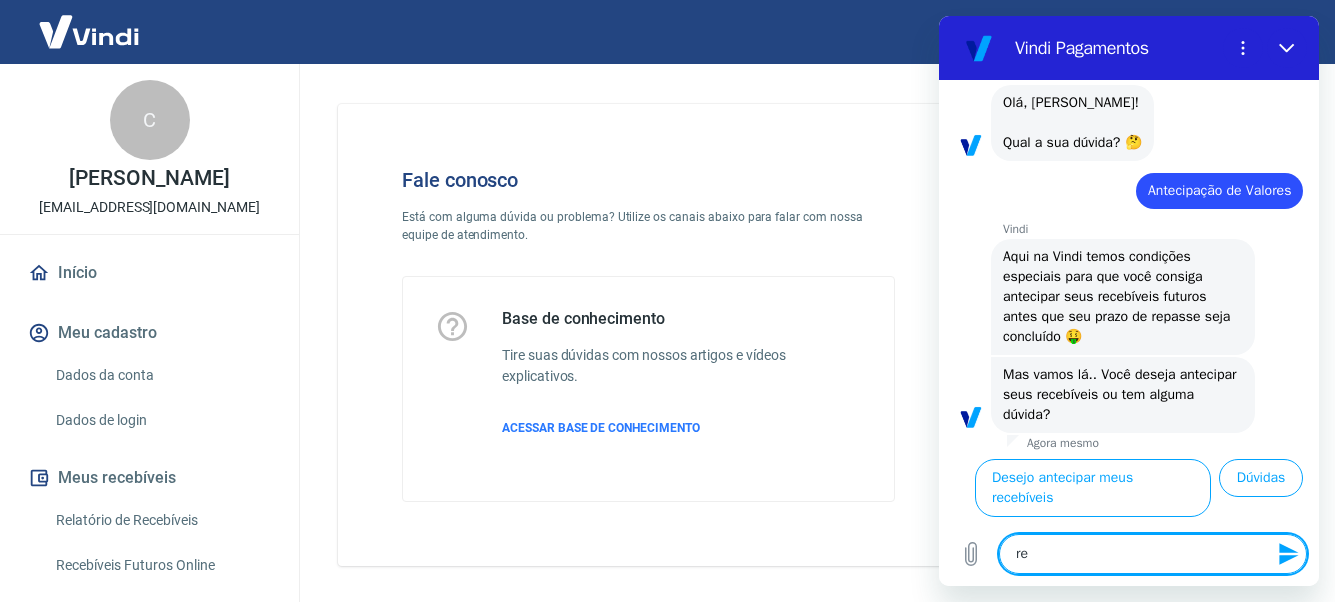 type on "rec" 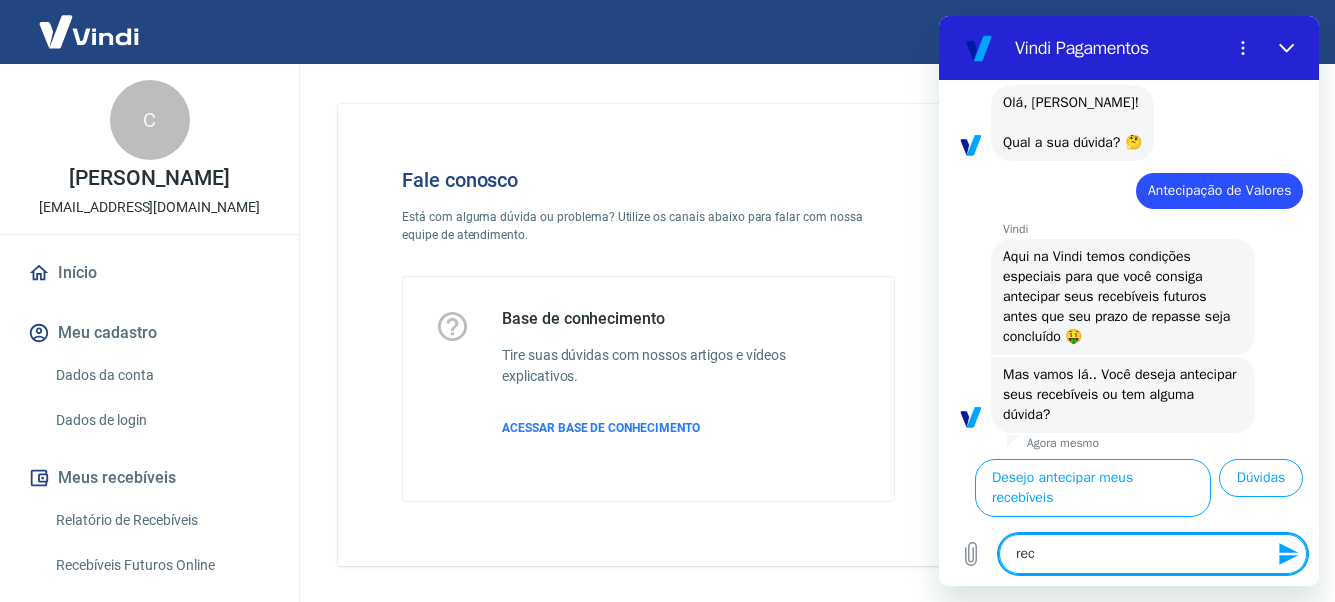 type on "rece" 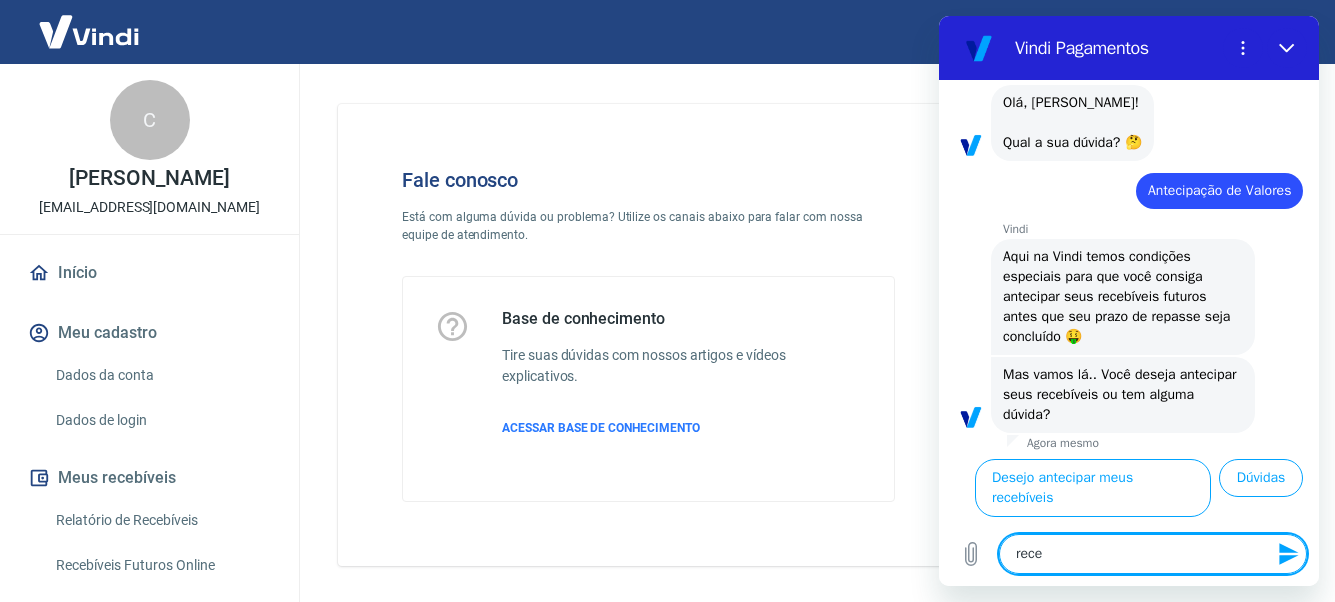 type on "receb" 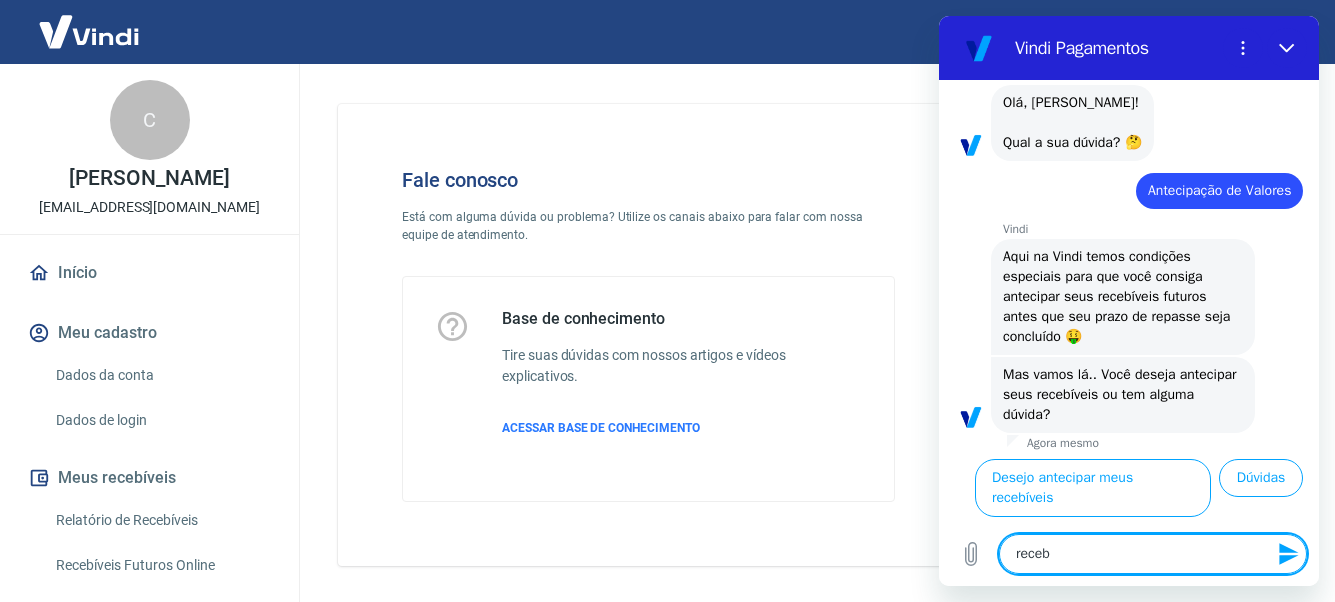 type on "recebi" 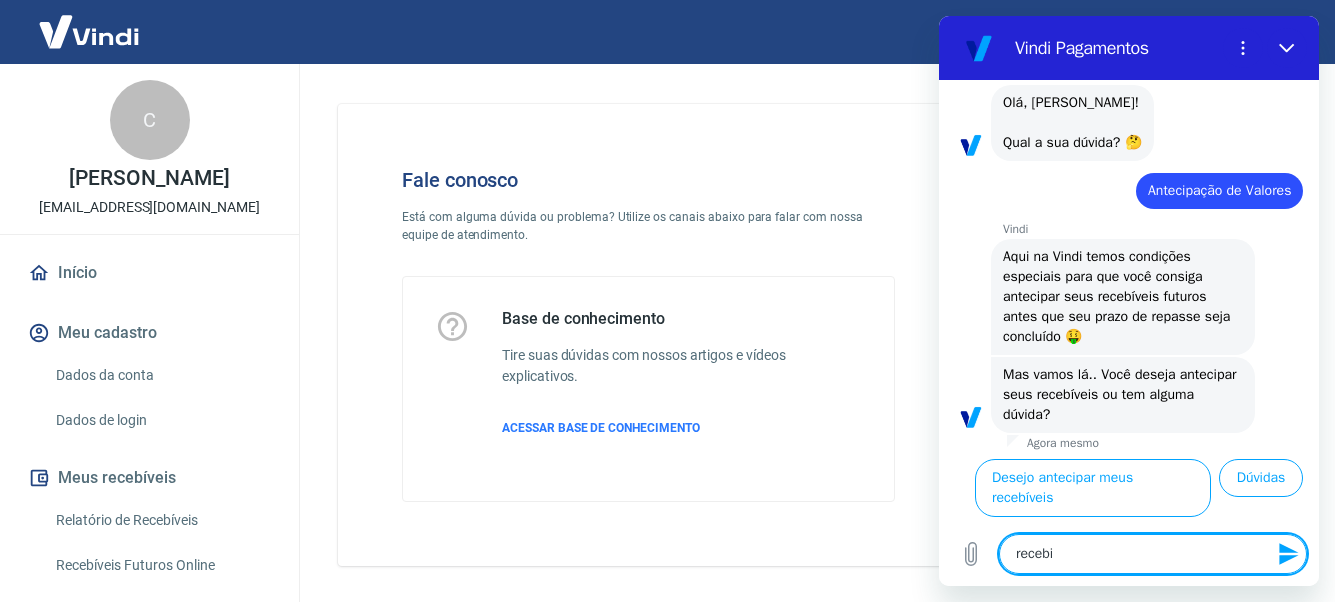 type on "recebiv" 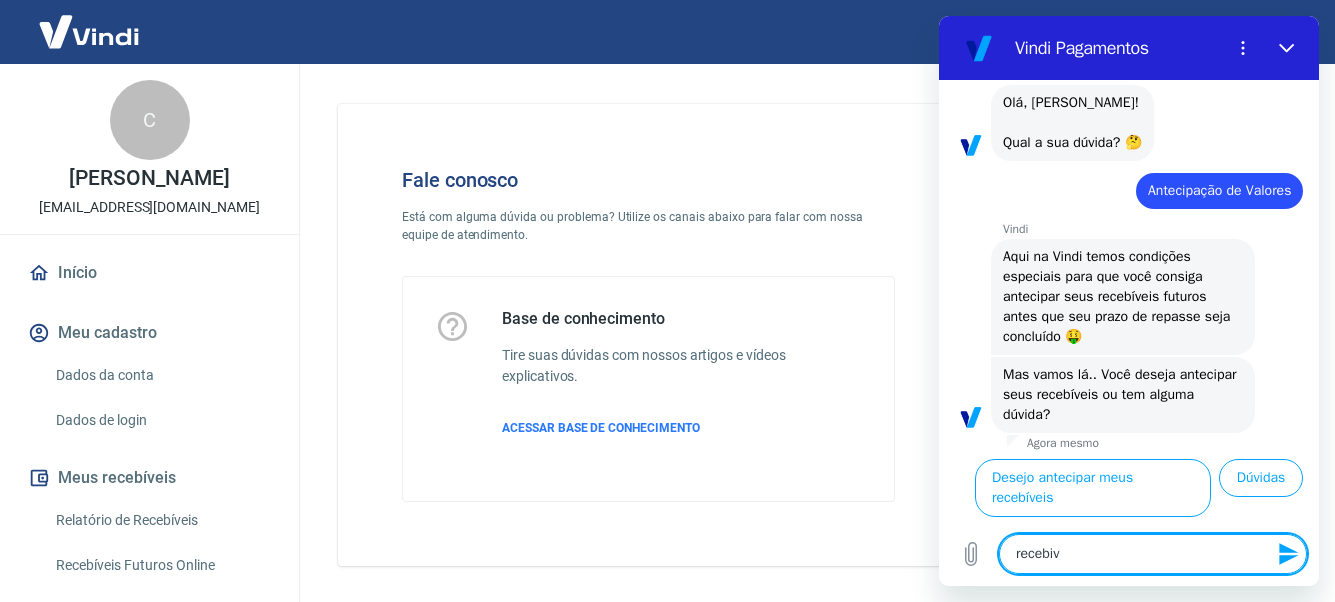 type on "recebive" 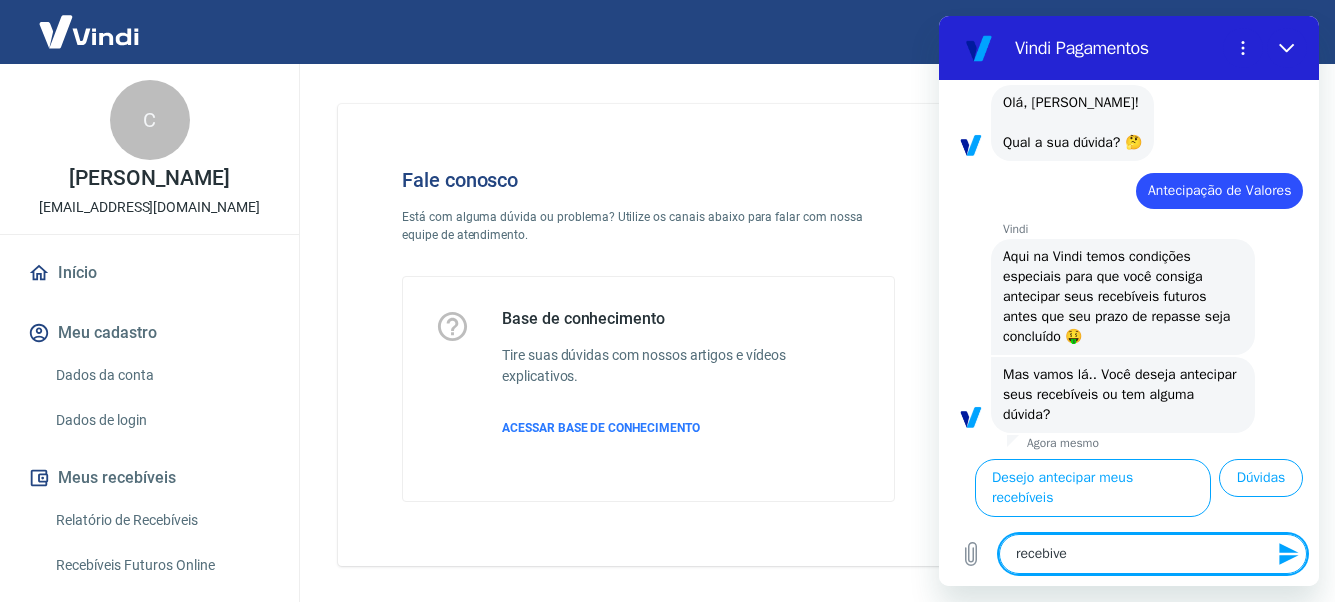 type on "recebivei" 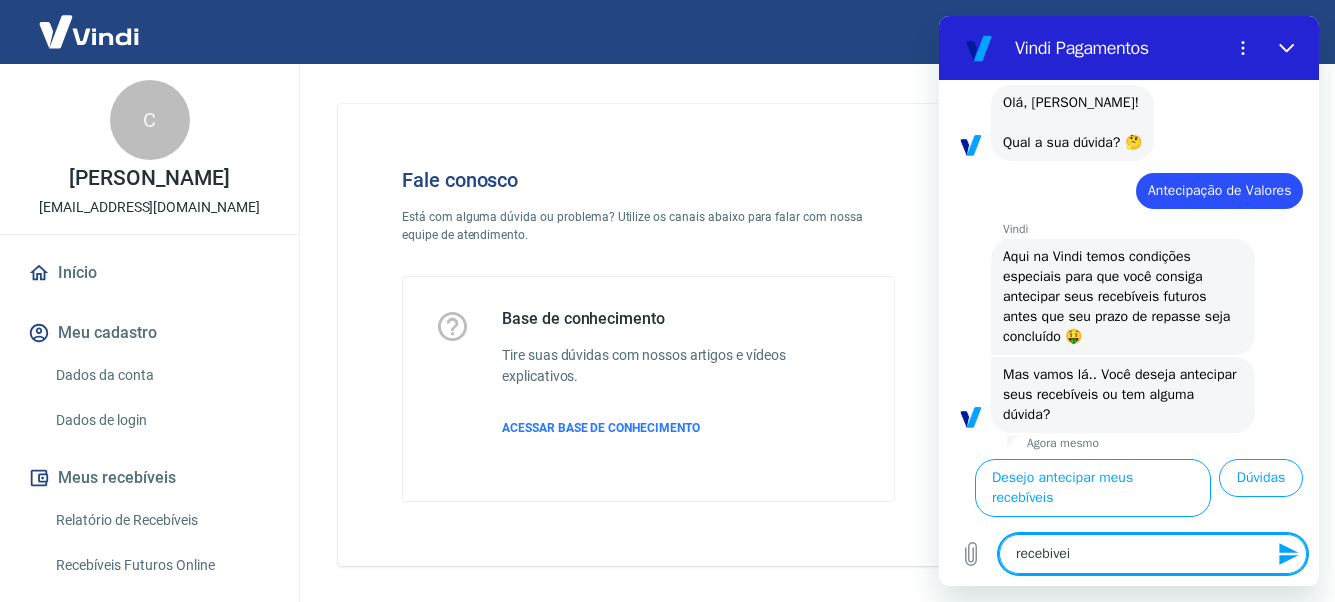type on "recebiveis" 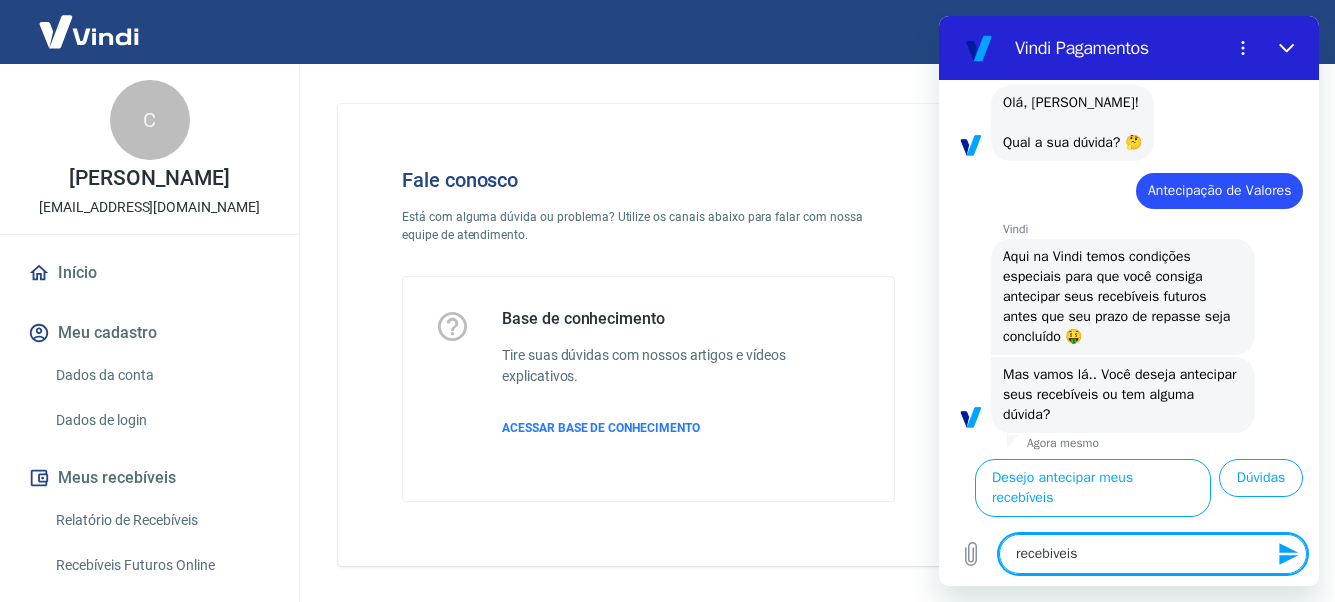 type 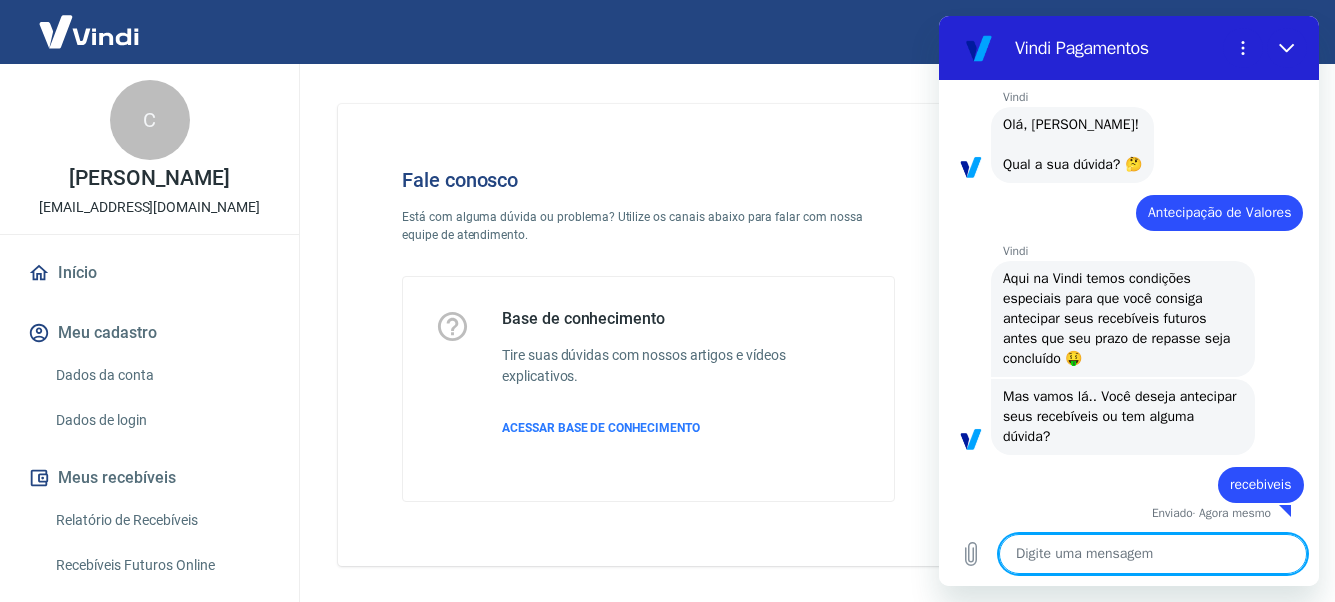 scroll, scrollTop: 83, scrollLeft: 0, axis: vertical 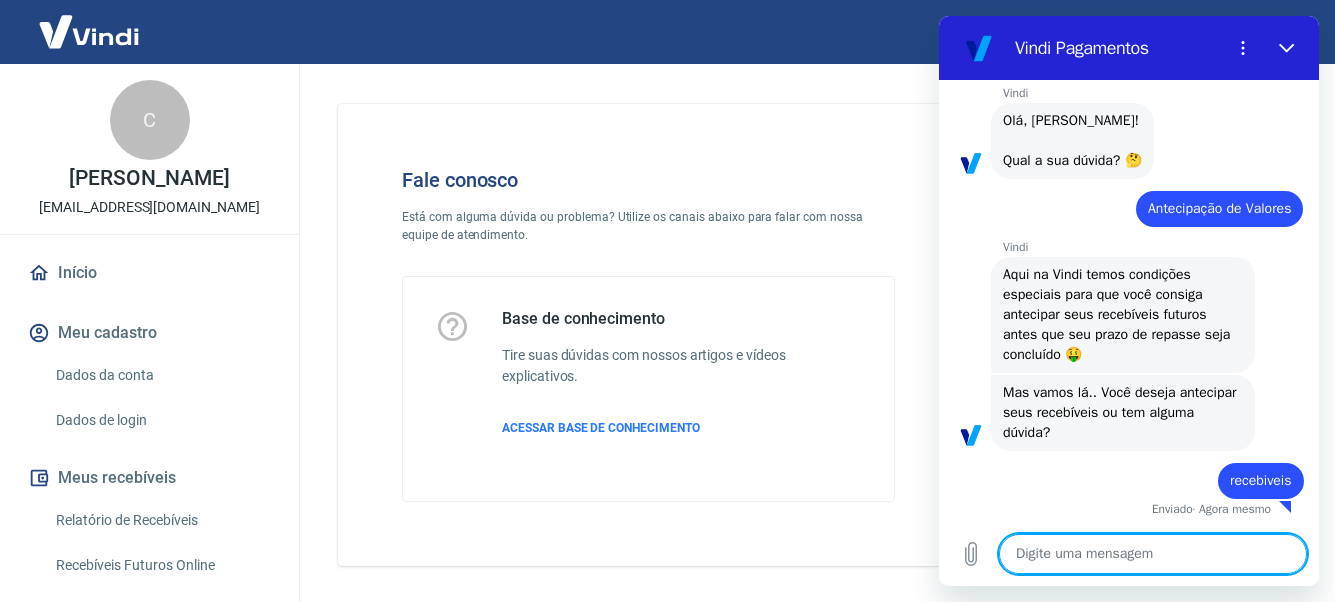 type on "x" 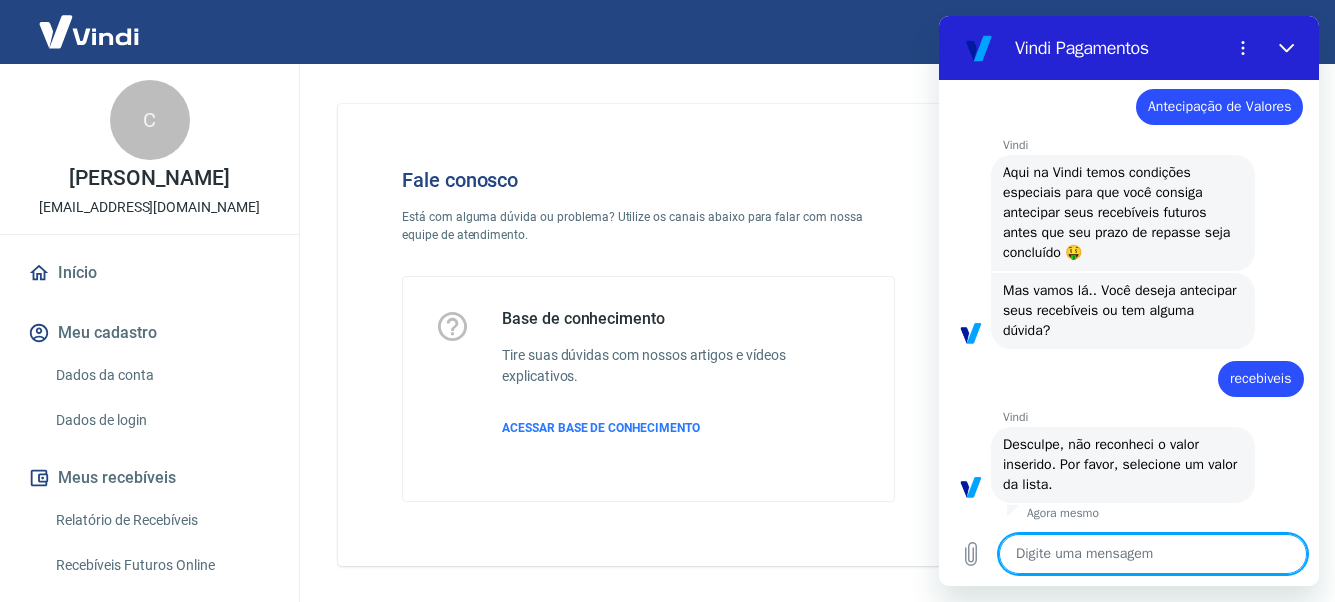 scroll, scrollTop: 189, scrollLeft: 0, axis: vertical 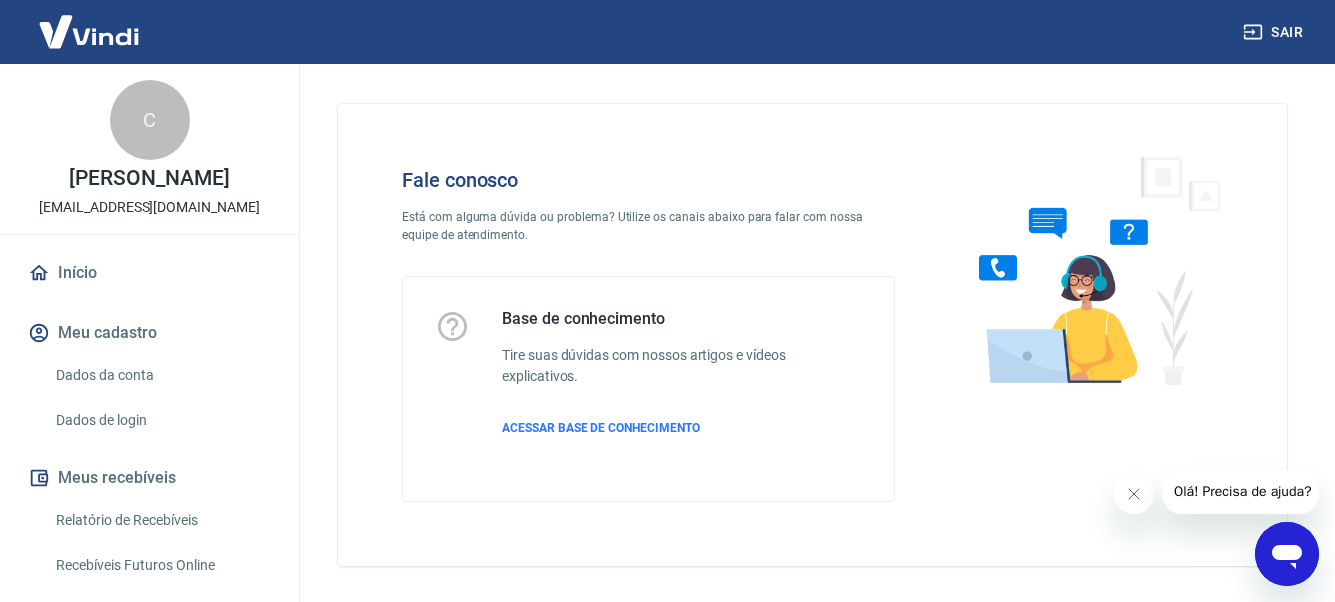 click 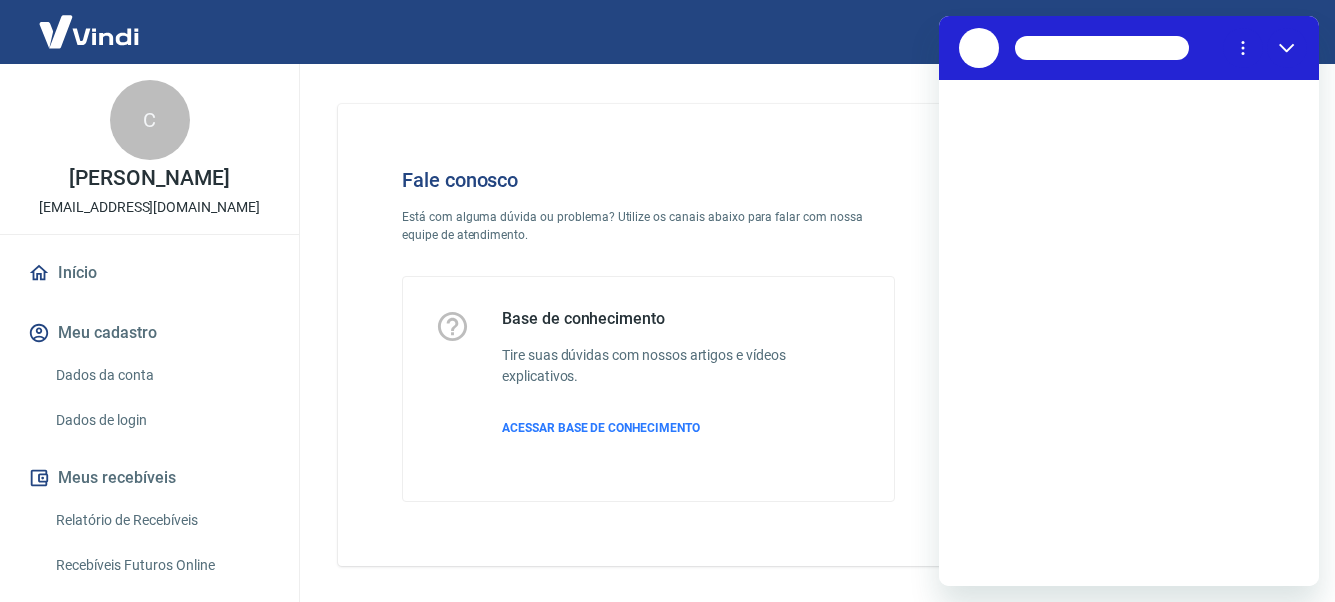 scroll, scrollTop: 0, scrollLeft: 0, axis: both 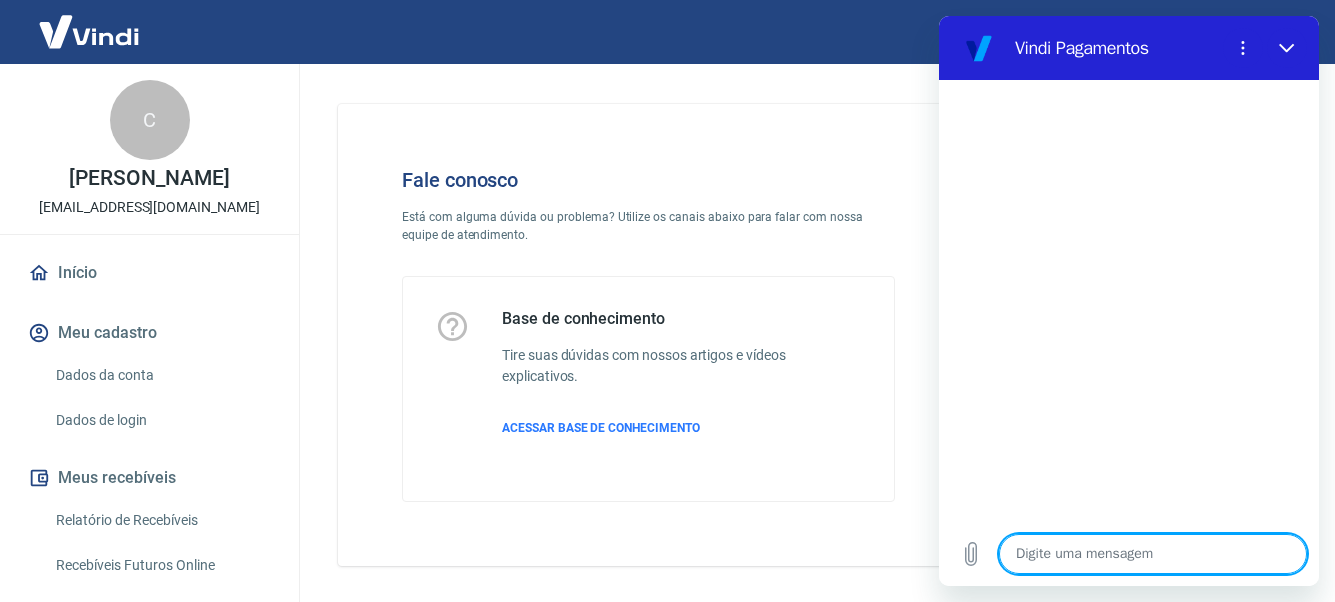 type on "o" 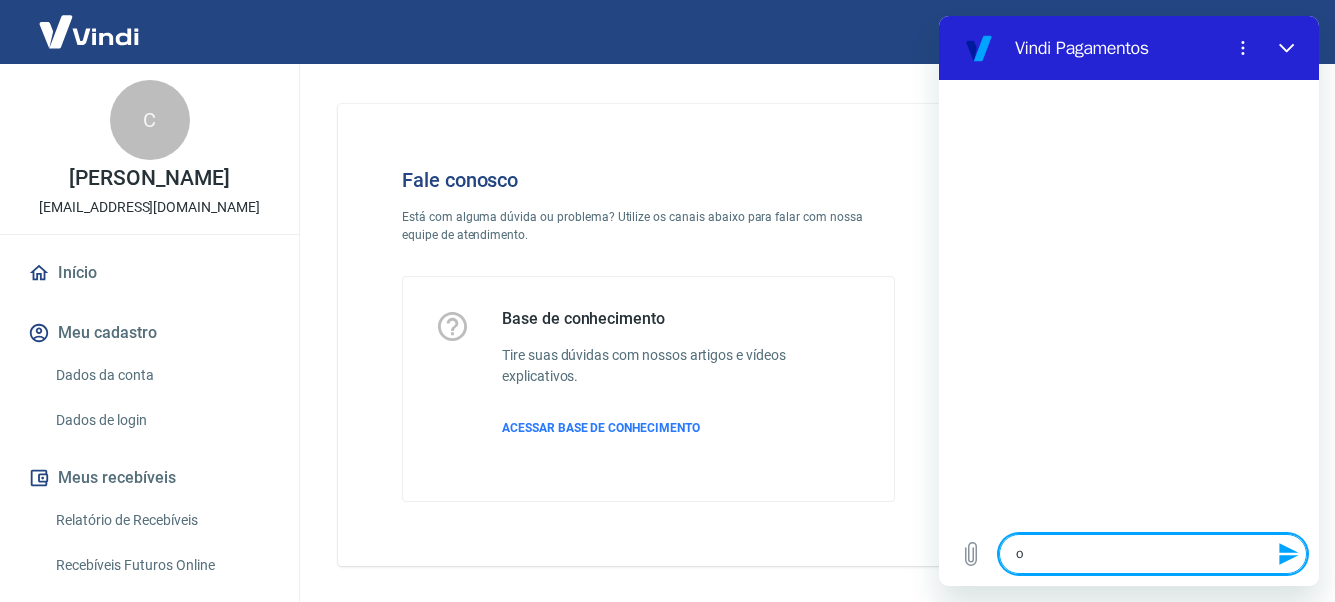 type on "ol" 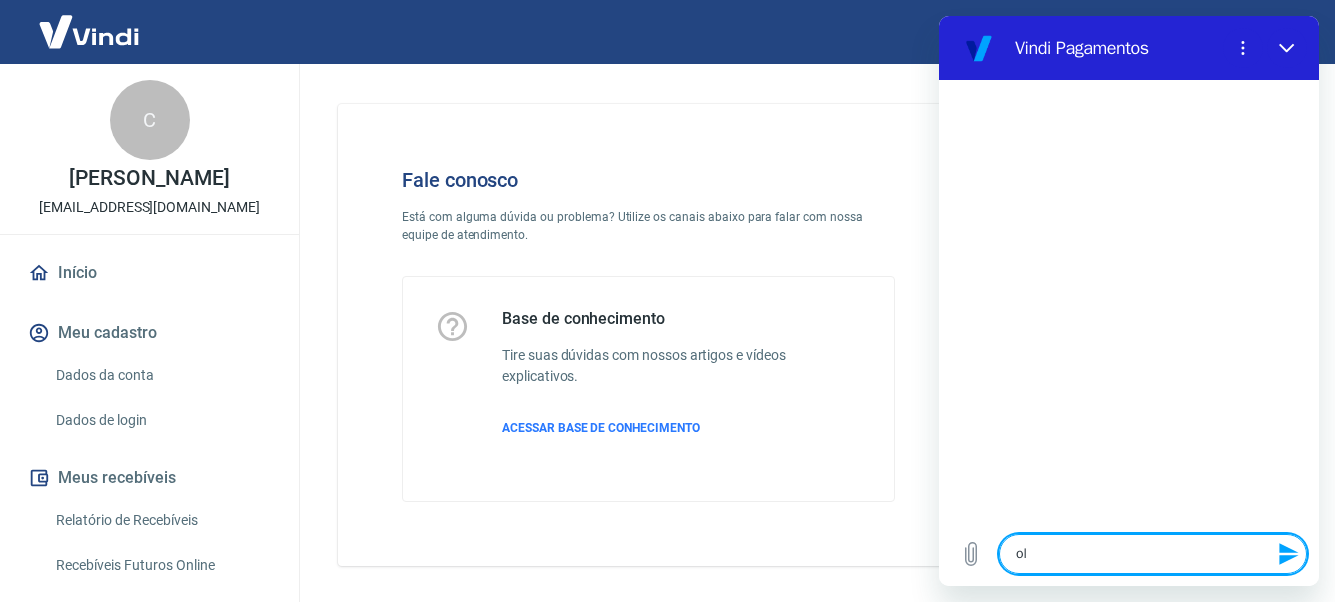 type on "x" 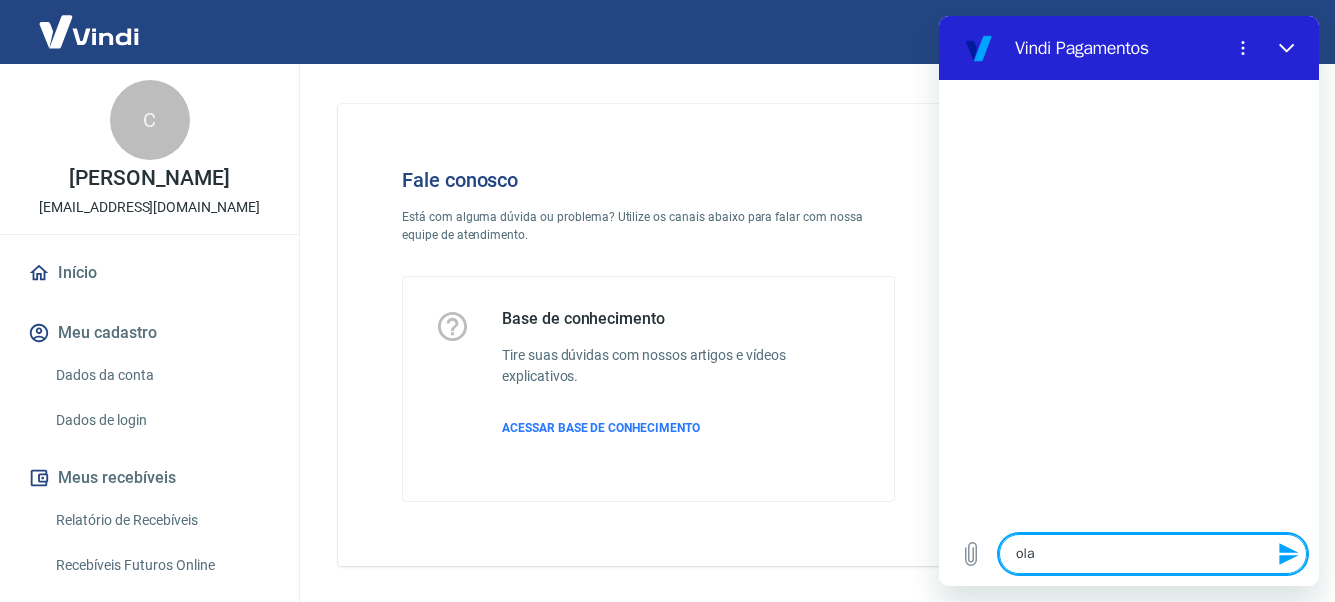 type 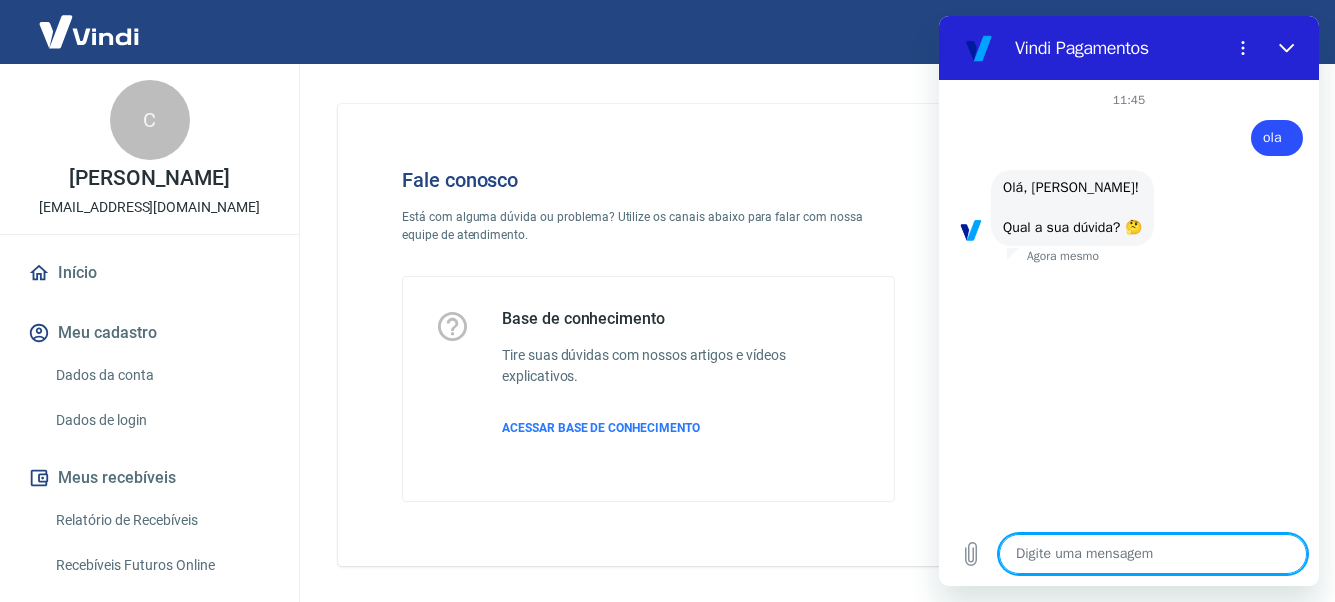 scroll, scrollTop: 69, scrollLeft: 0, axis: vertical 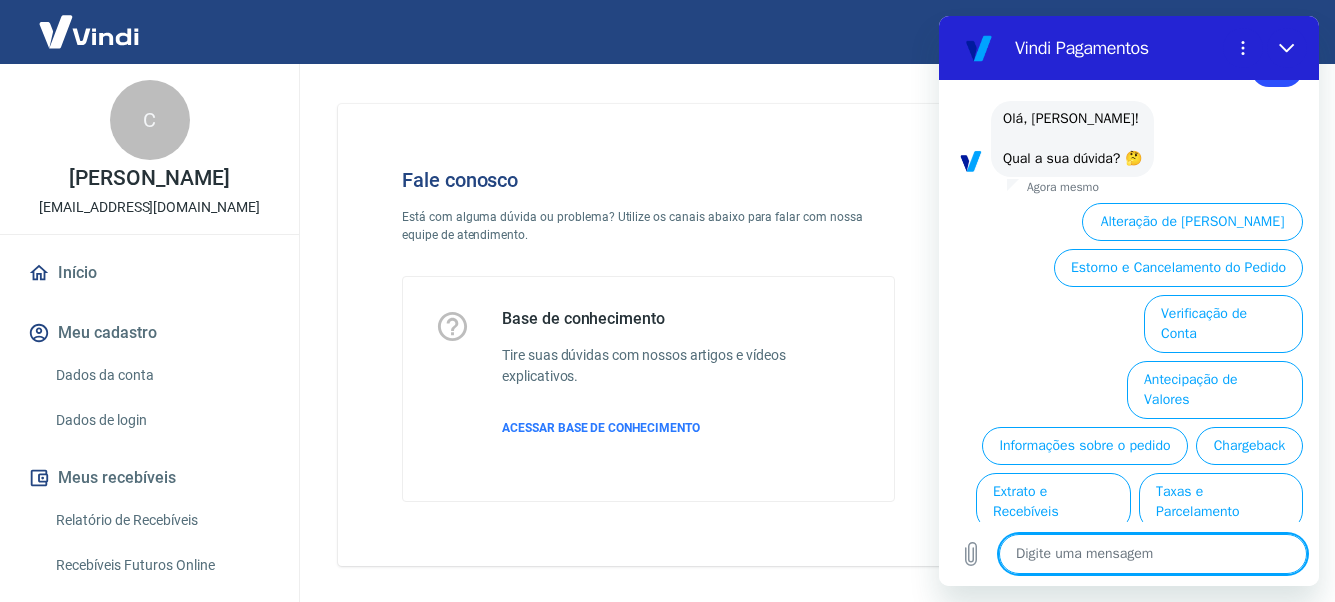 click at bounding box center (1243, 48) 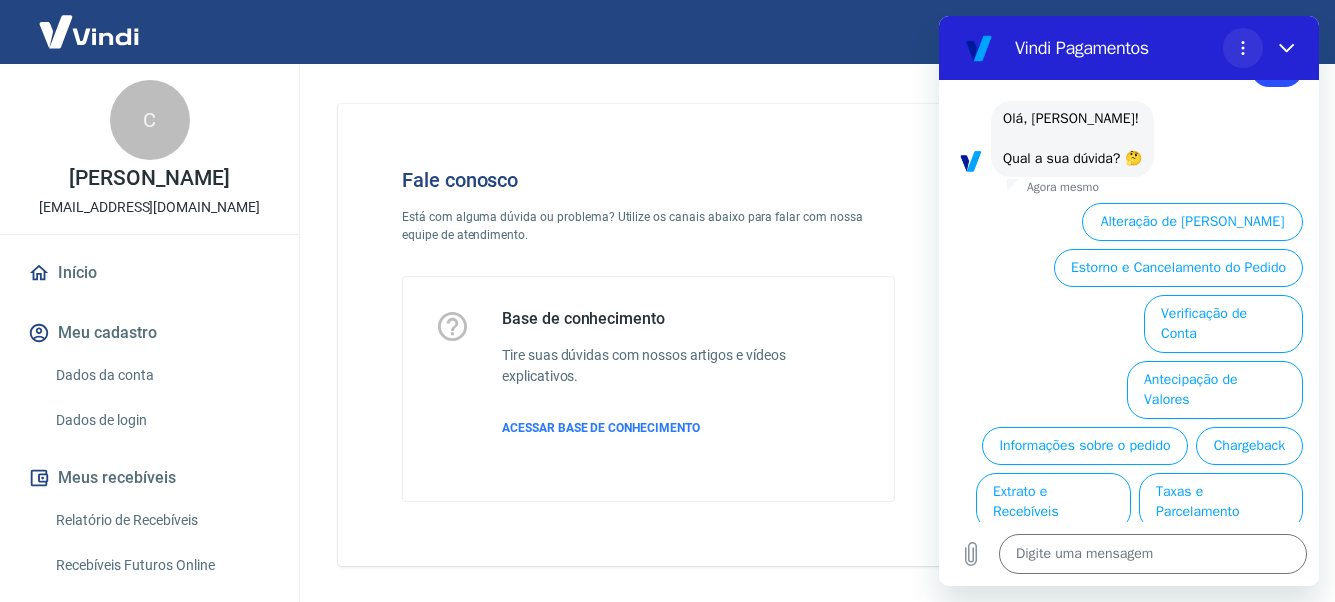 click at bounding box center (1243, 48) 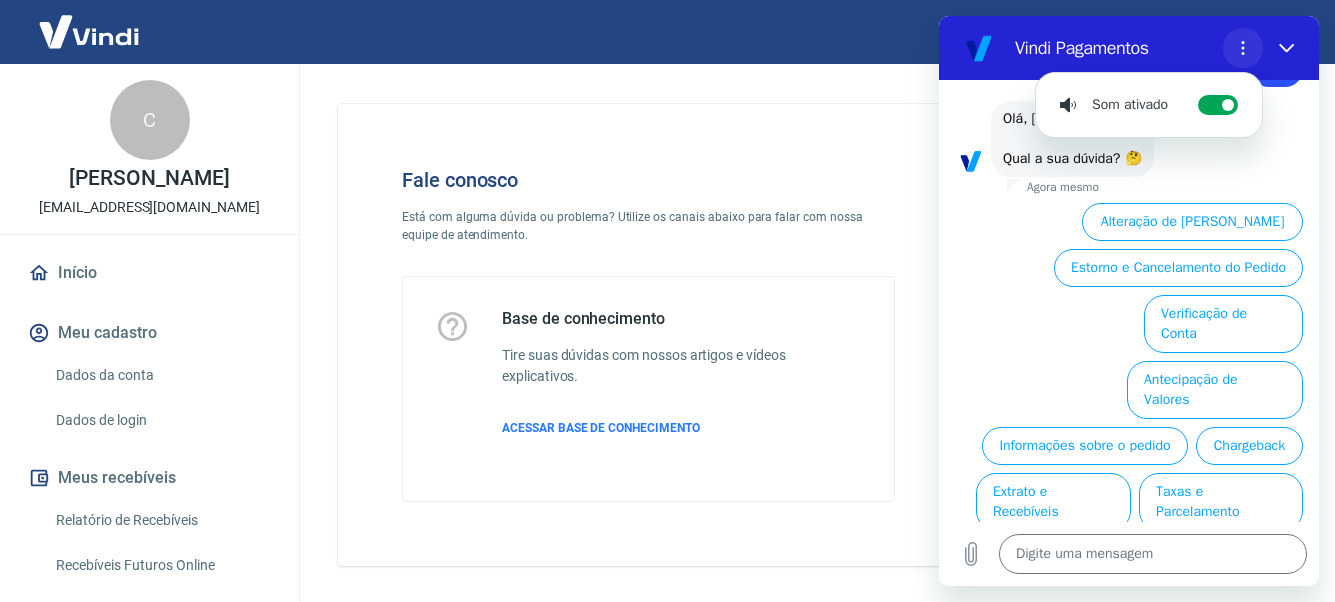 click at bounding box center (1243, 48) 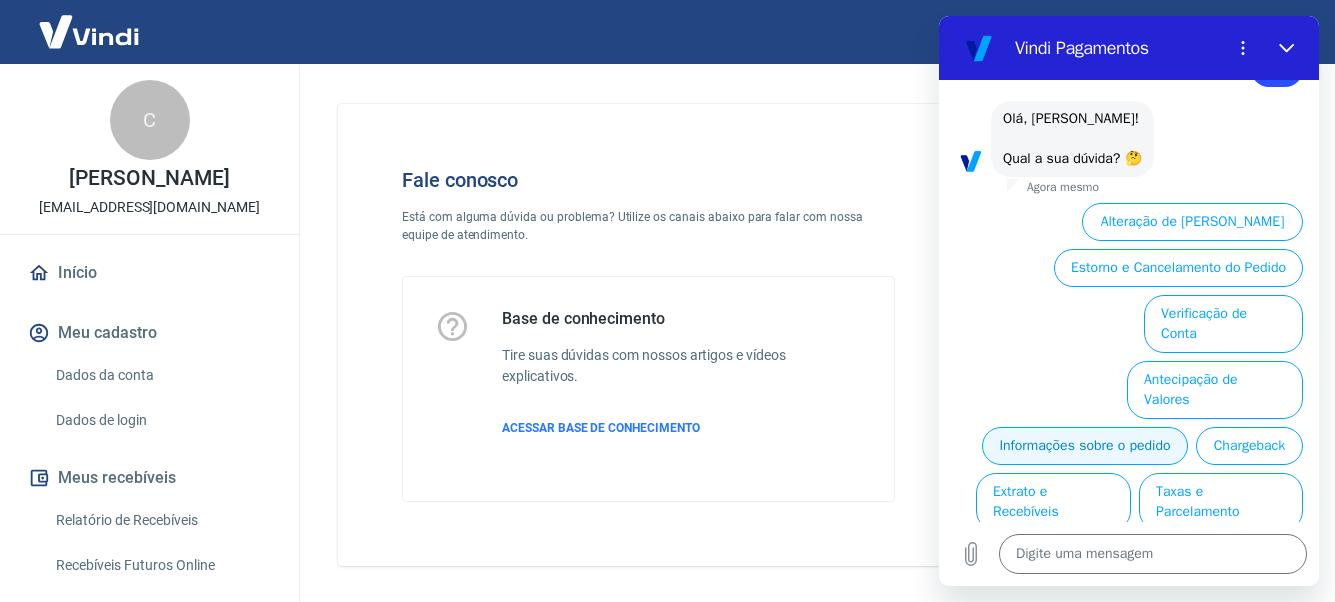click on "Informações sobre o pedido" at bounding box center [1085, 446] 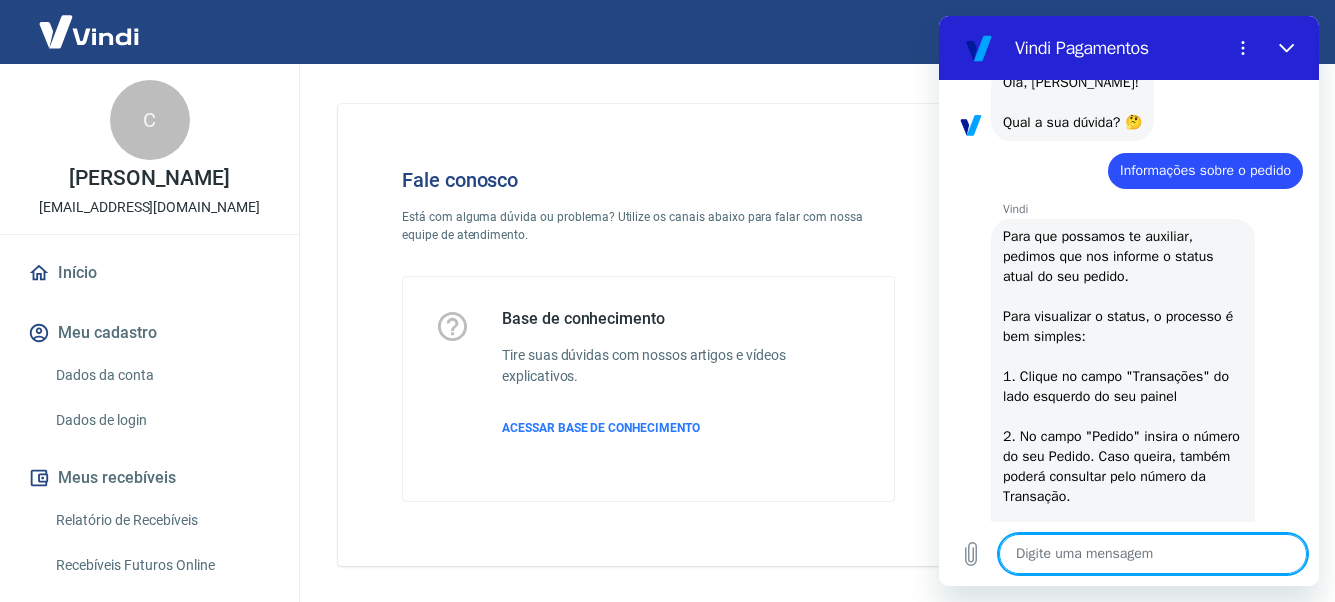 scroll, scrollTop: 505, scrollLeft: 0, axis: vertical 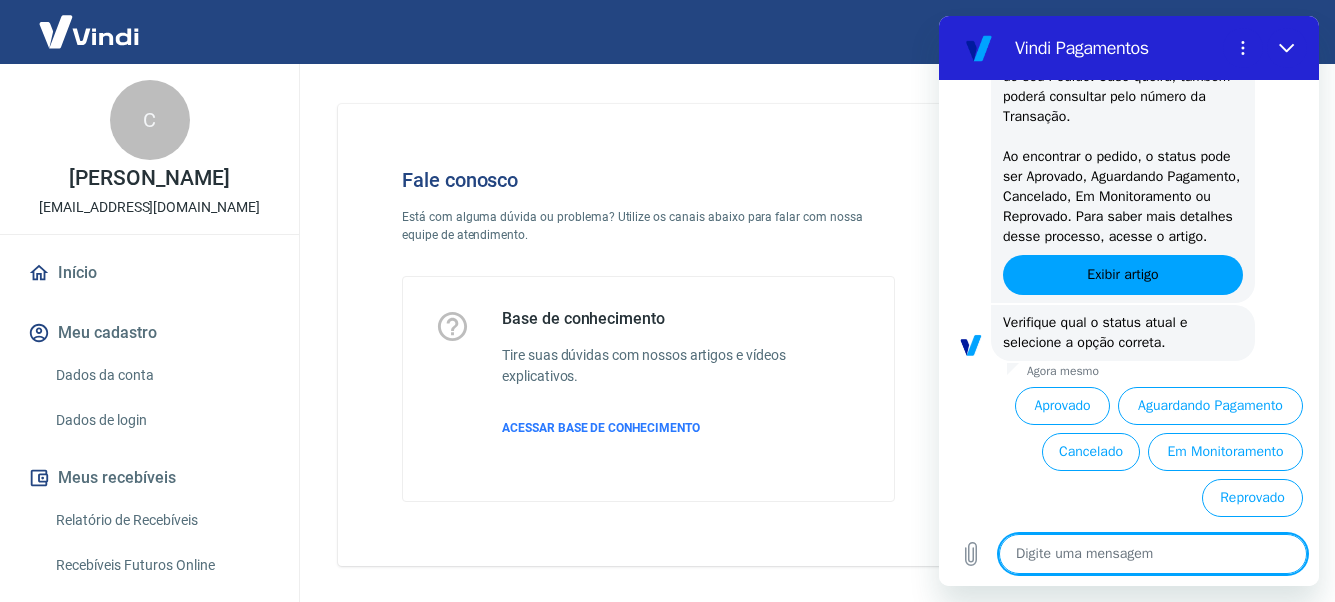 click on "Fale conosco Está com alguma dúvida ou problema? Utilize os canais abaixo para falar com nossa equipe de atendimento. Base de conhecimento Tire suas dúvidas com nossos artigos e vídeos explicativos. ACESSAR BASE DE CONHECIMENTO" at bounding box center (648, 335) 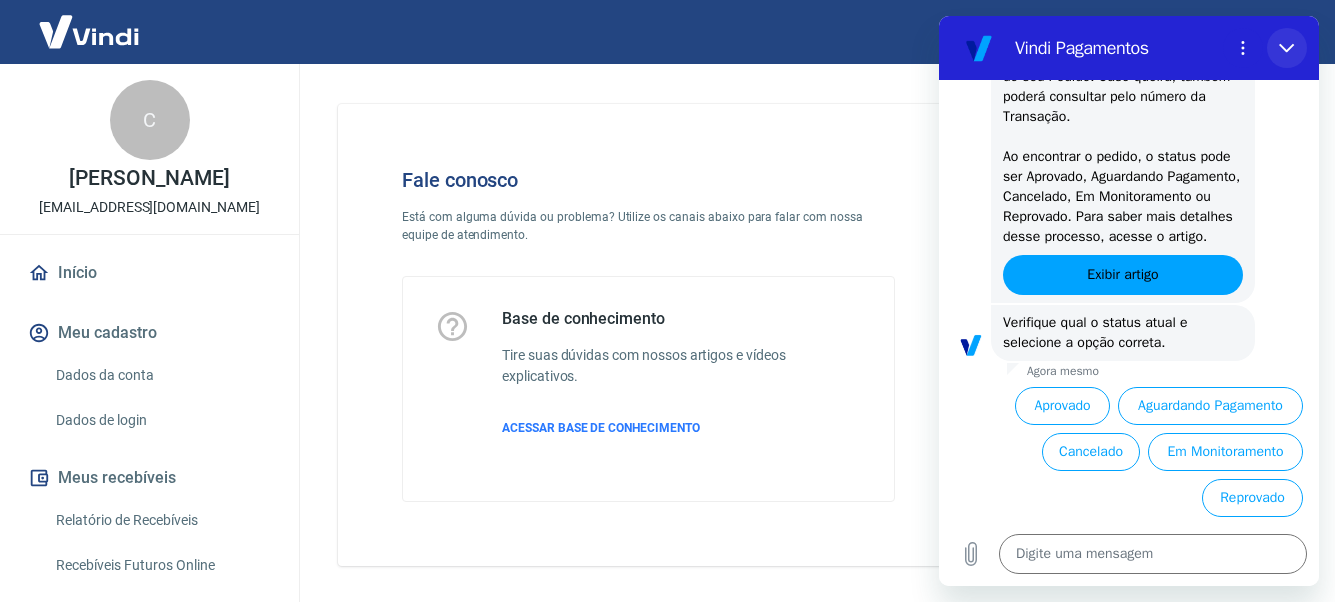 click at bounding box center (1287, 48) 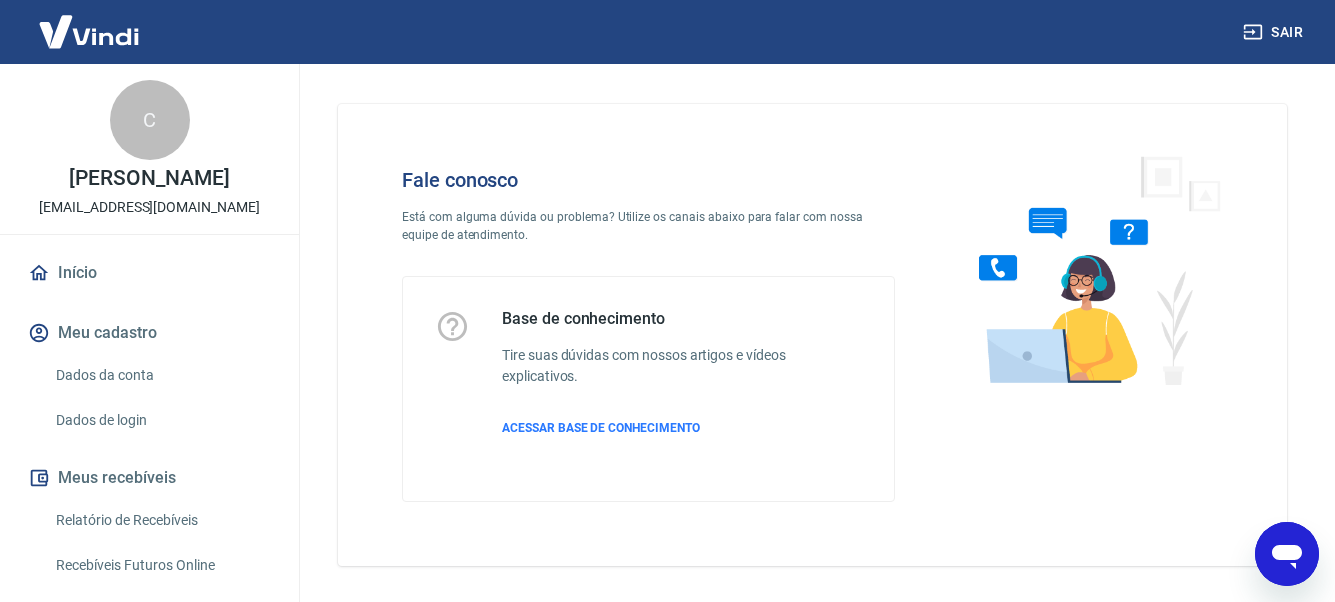 click 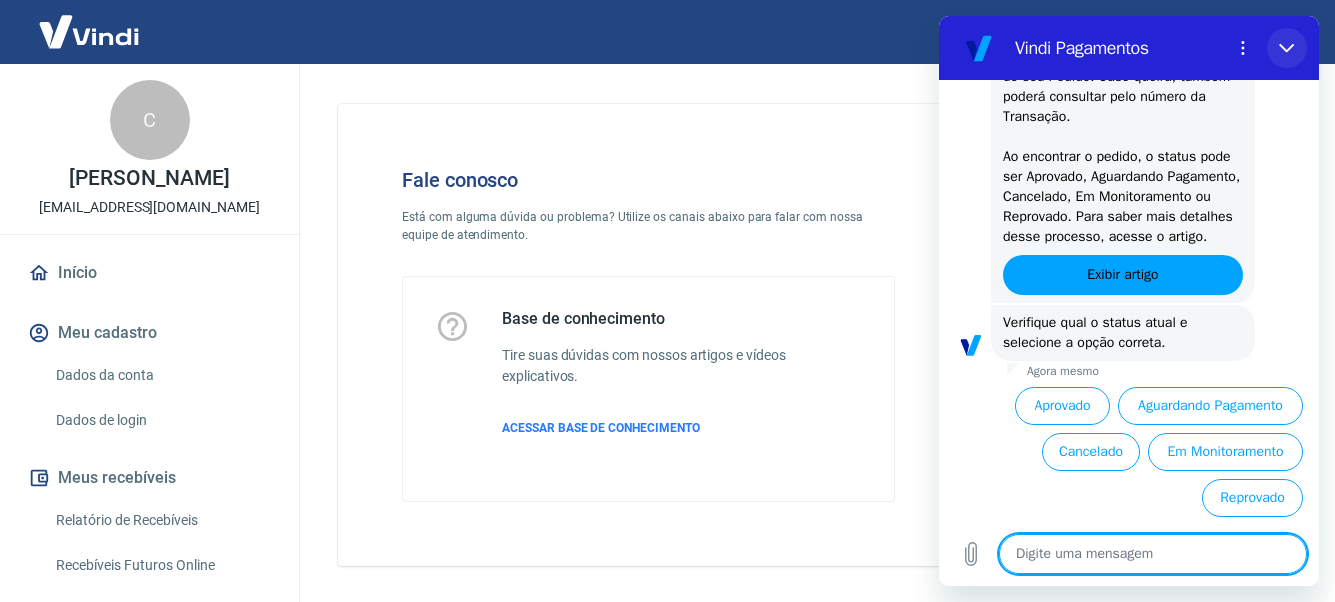 click at bounding box center [1287, 48] 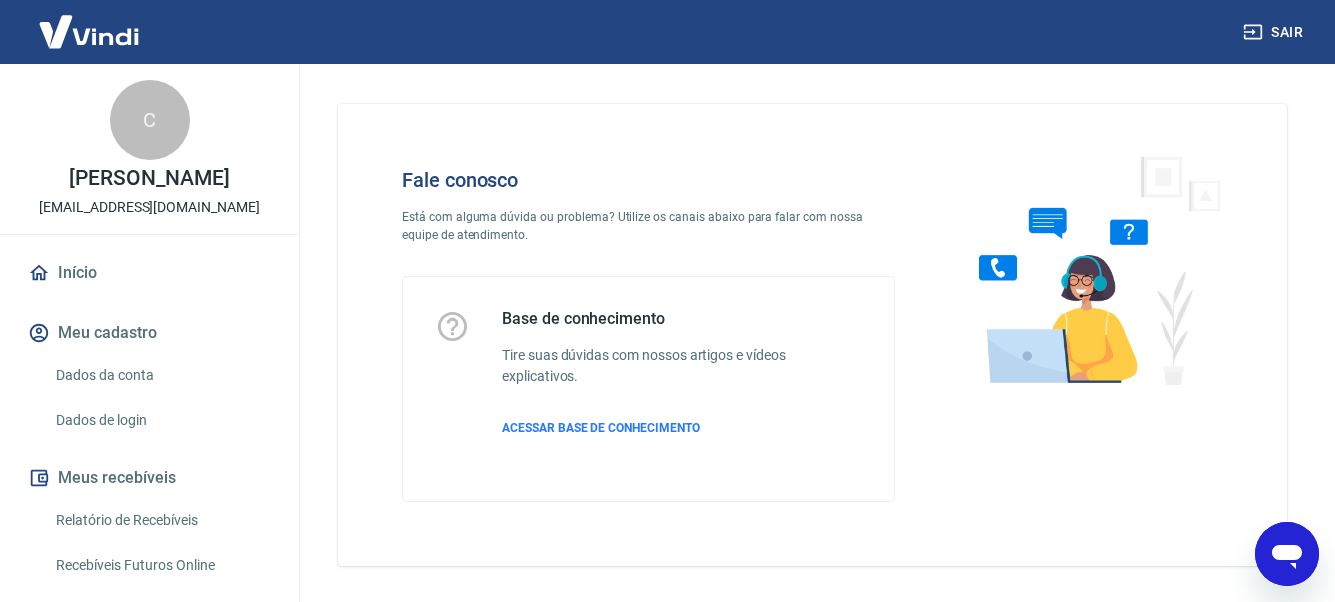 click 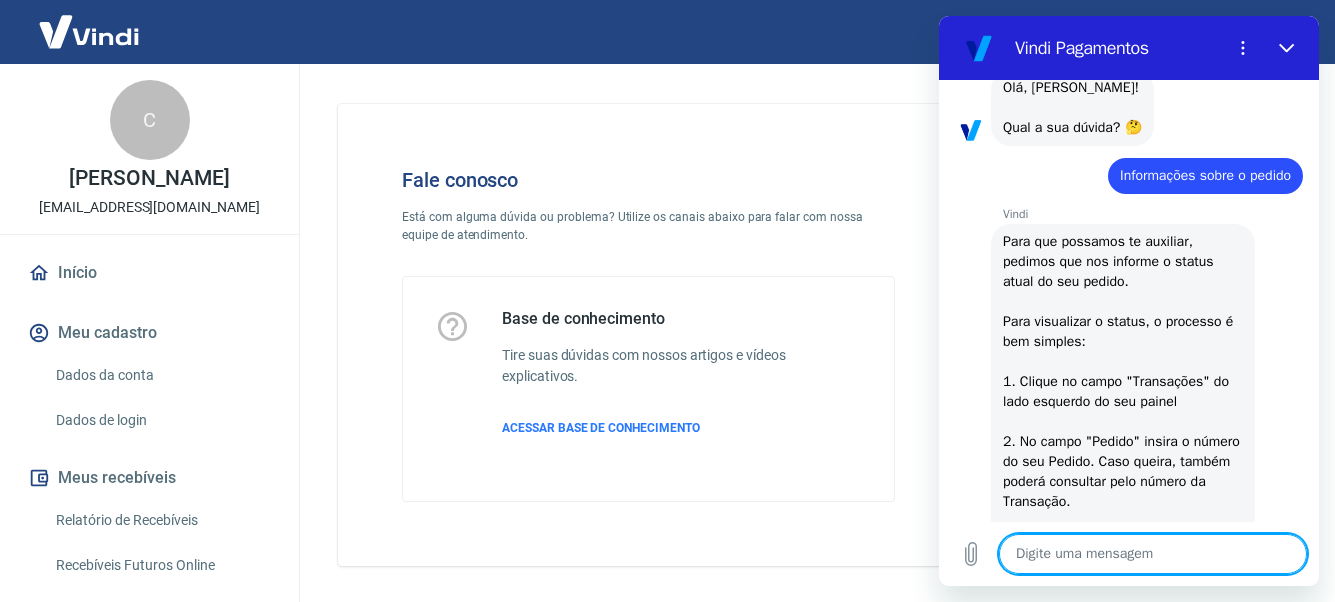 scroll, scrollTop: 505, scrollLeft: 0, axis: vertical 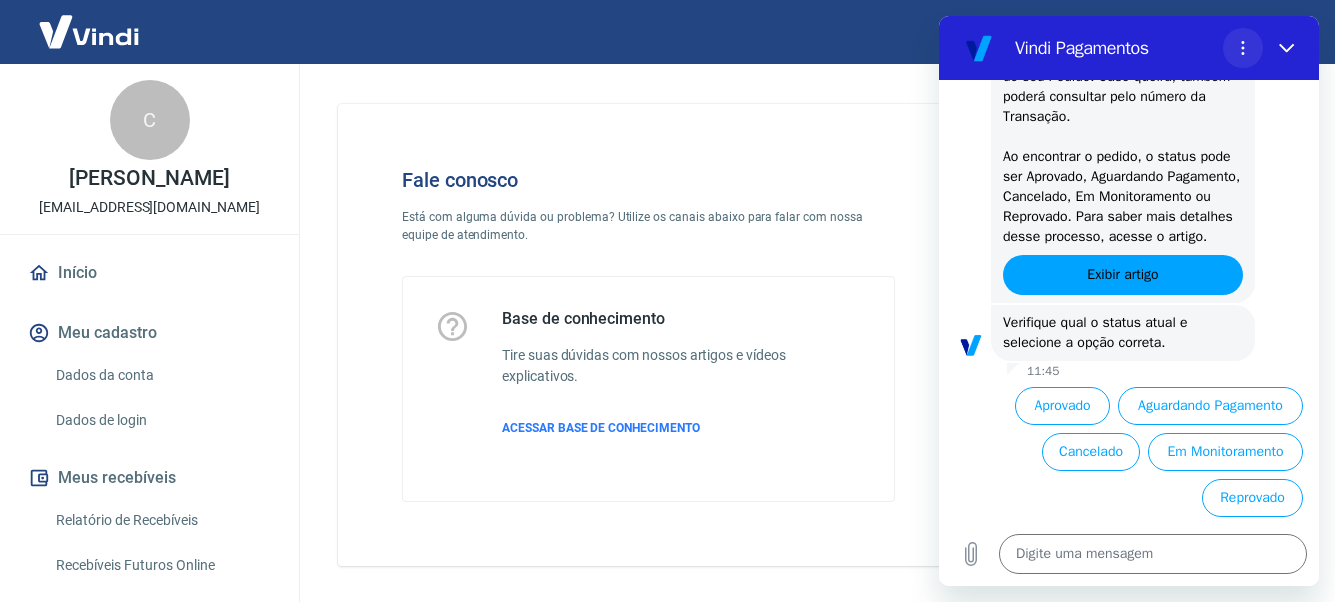 click at bounding box center [1243, 48] 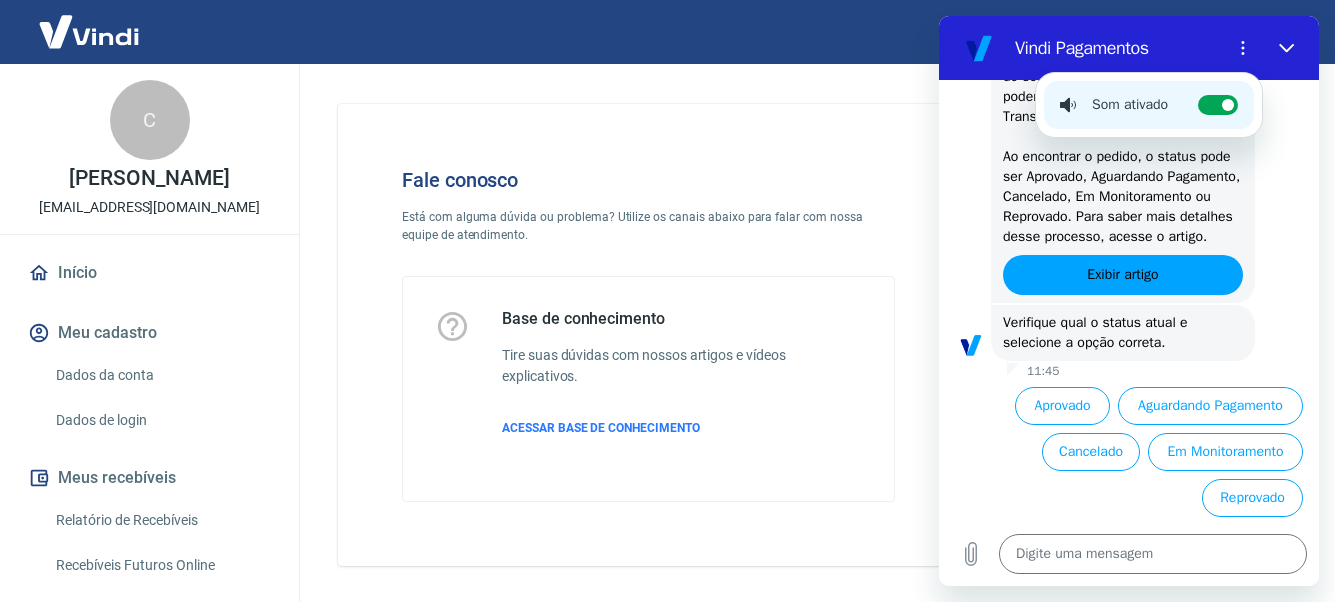 click at bounding box center (979, 48) 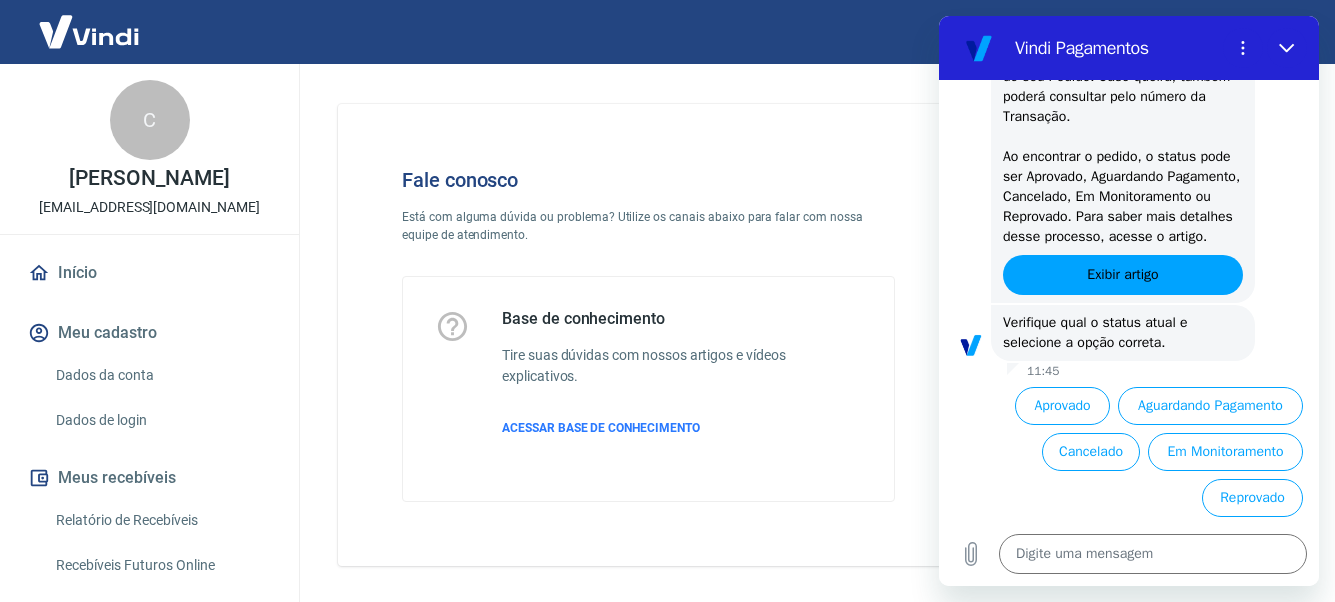 click at bounding box center (979, 48) 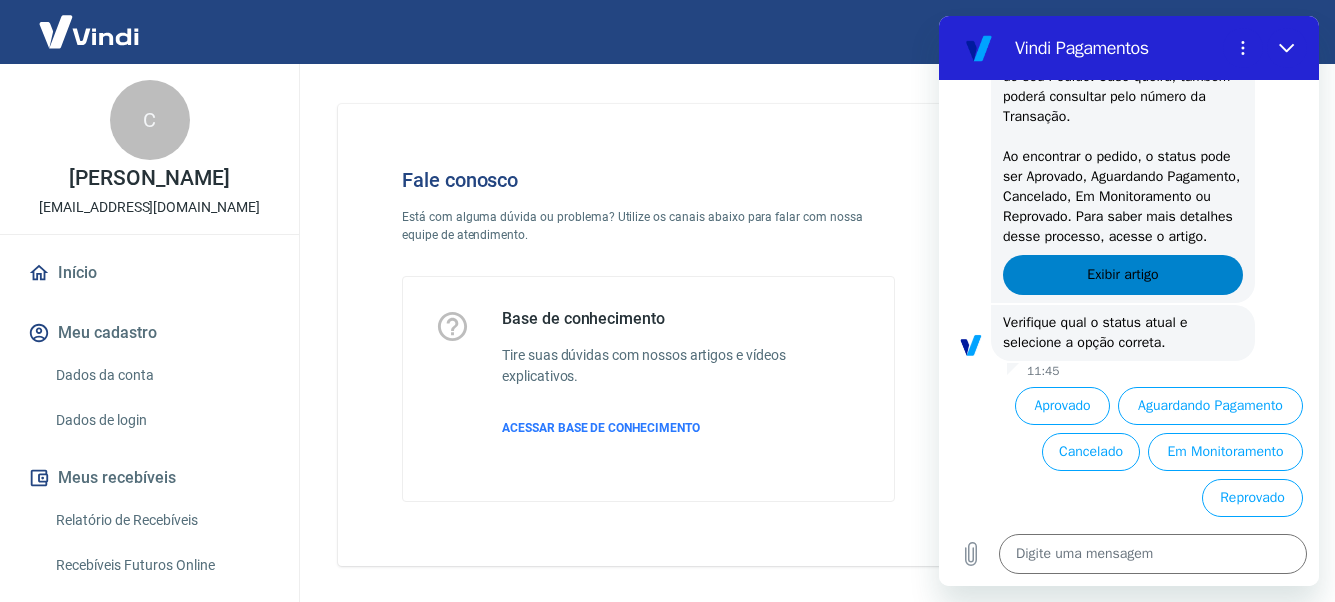 click on "Exibir artigo" at bounding box center [1123, 275] 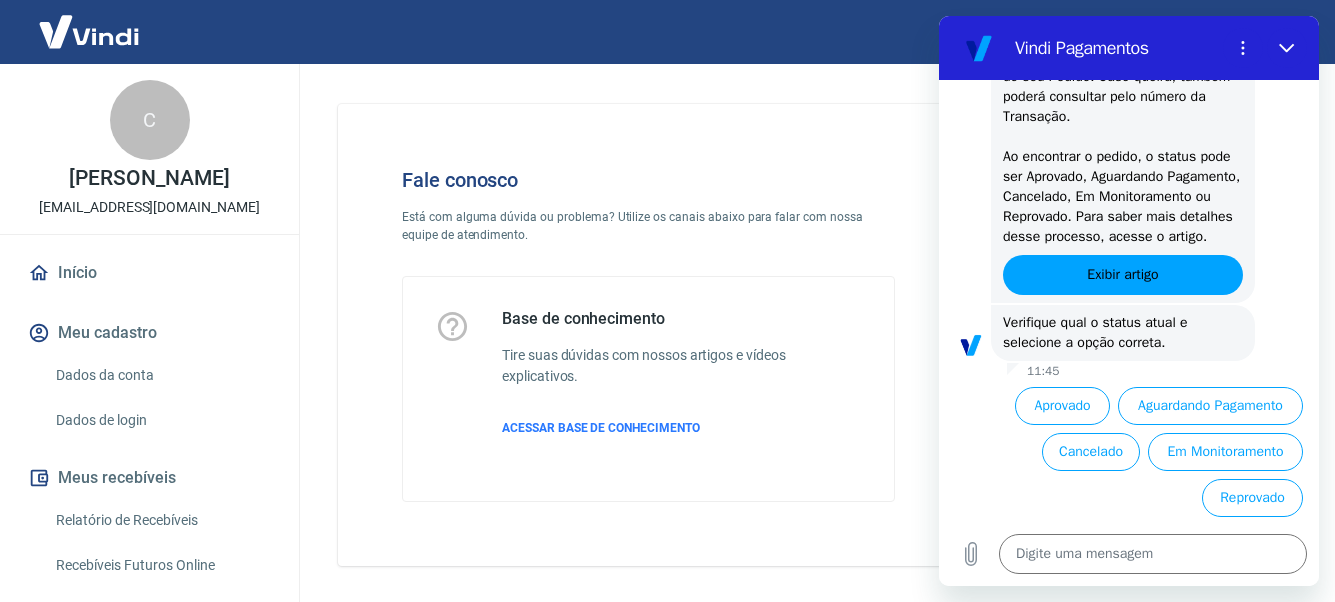 scroll, scrollTop: 74, scrollLeft: 0, axis: vertical 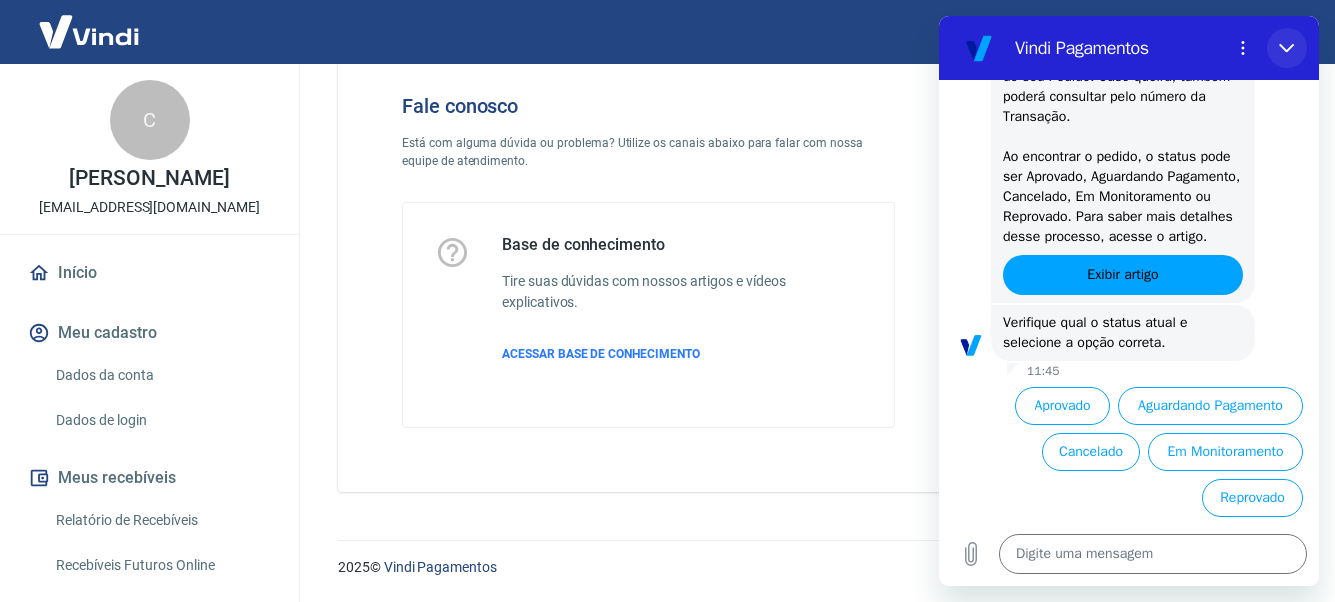 click at bounding box center [1287, 48] 